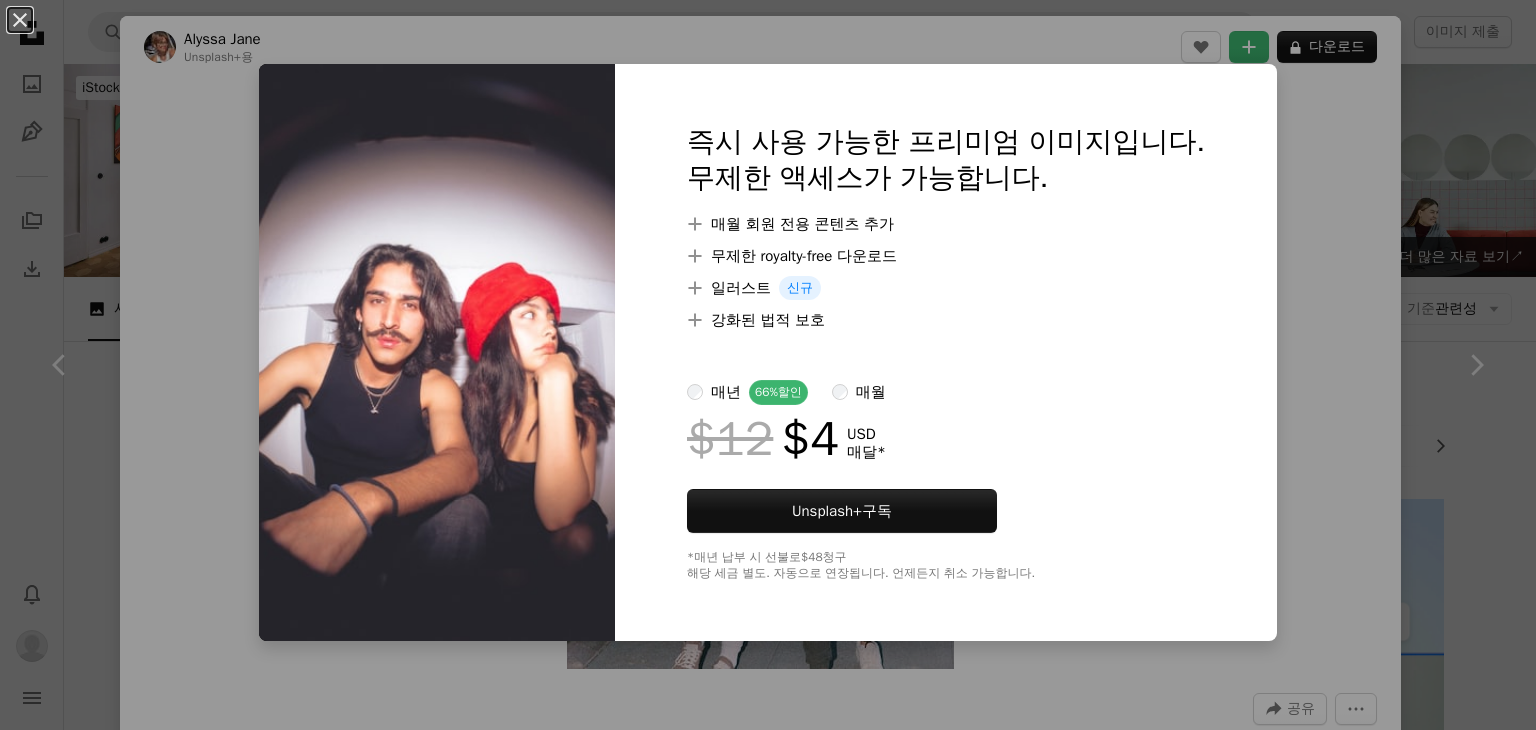 scroll, scrollTop: 3332, scrollLeft: 0, axis: vertical 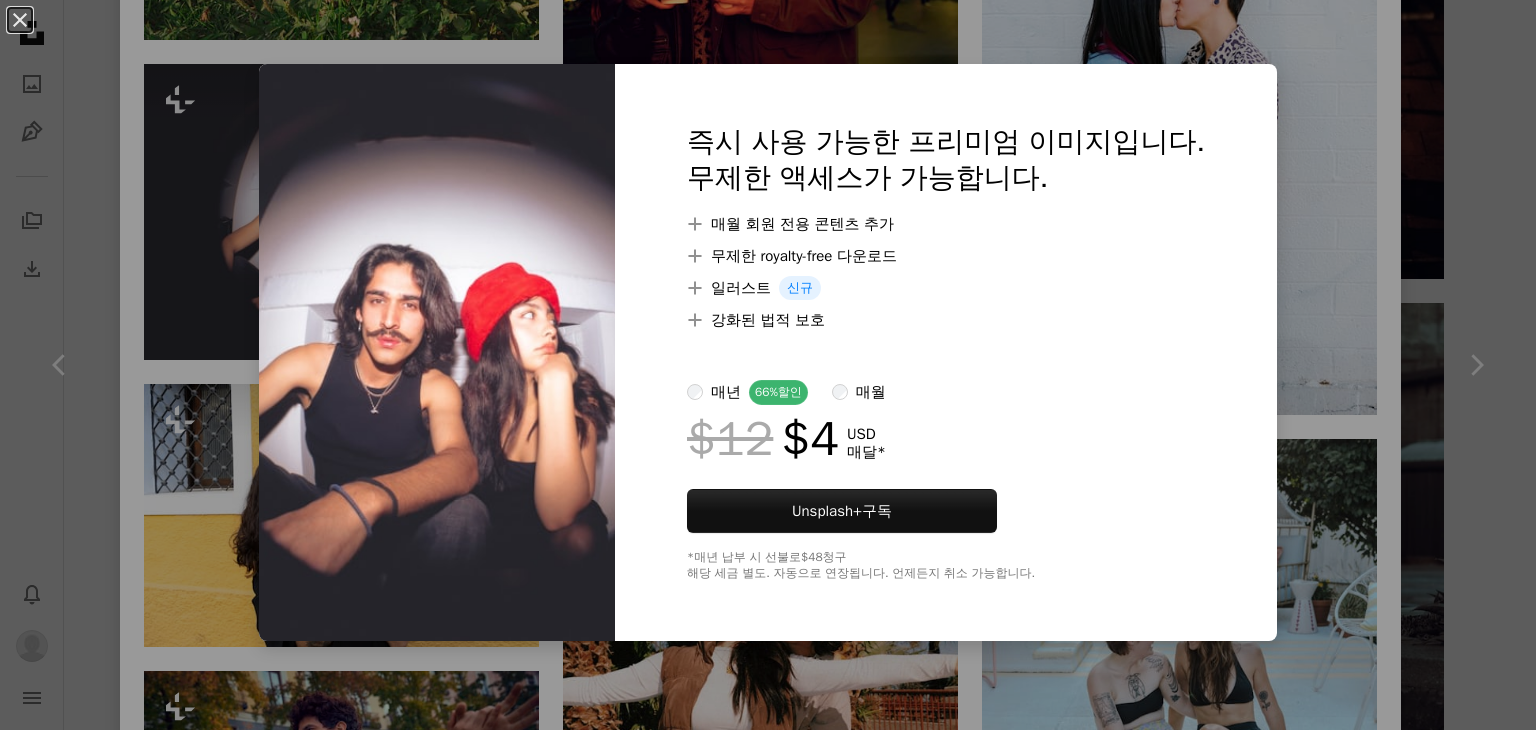 click on "매월" at bounding box center [871, 392] 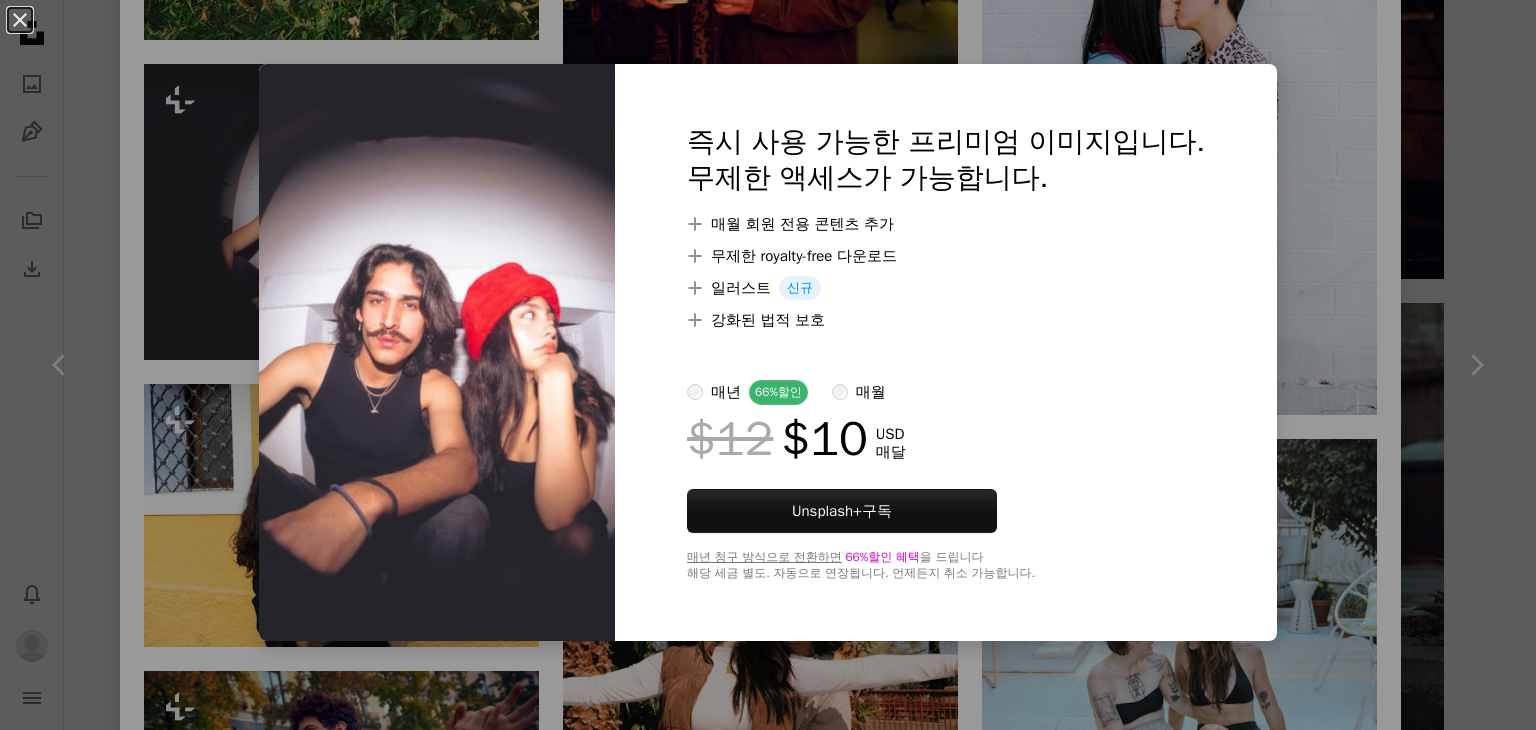 click on "An X shape 즉시 사용 가능한 프리미엄 이미지입니다. 무제한 액세스가 가능합니다. A plus sign 매월 회원 전용 콘텐츠 추가 A plus sign 무제한 royalty-free 다운로드 A plus sign 일러스트  신규 A plus sign 강화된 법적 보호 매년 66%  할인 매월 $12   $10 USD 매달 Unsplash+  구독 매년 청구 방식으로 전환하면   66%  할인 혜택 을 드립니다 해당 세금 별도. 자동으로 연장됩니다. 언제든지 취소 가능합니다." at bounding box center (768, 365) 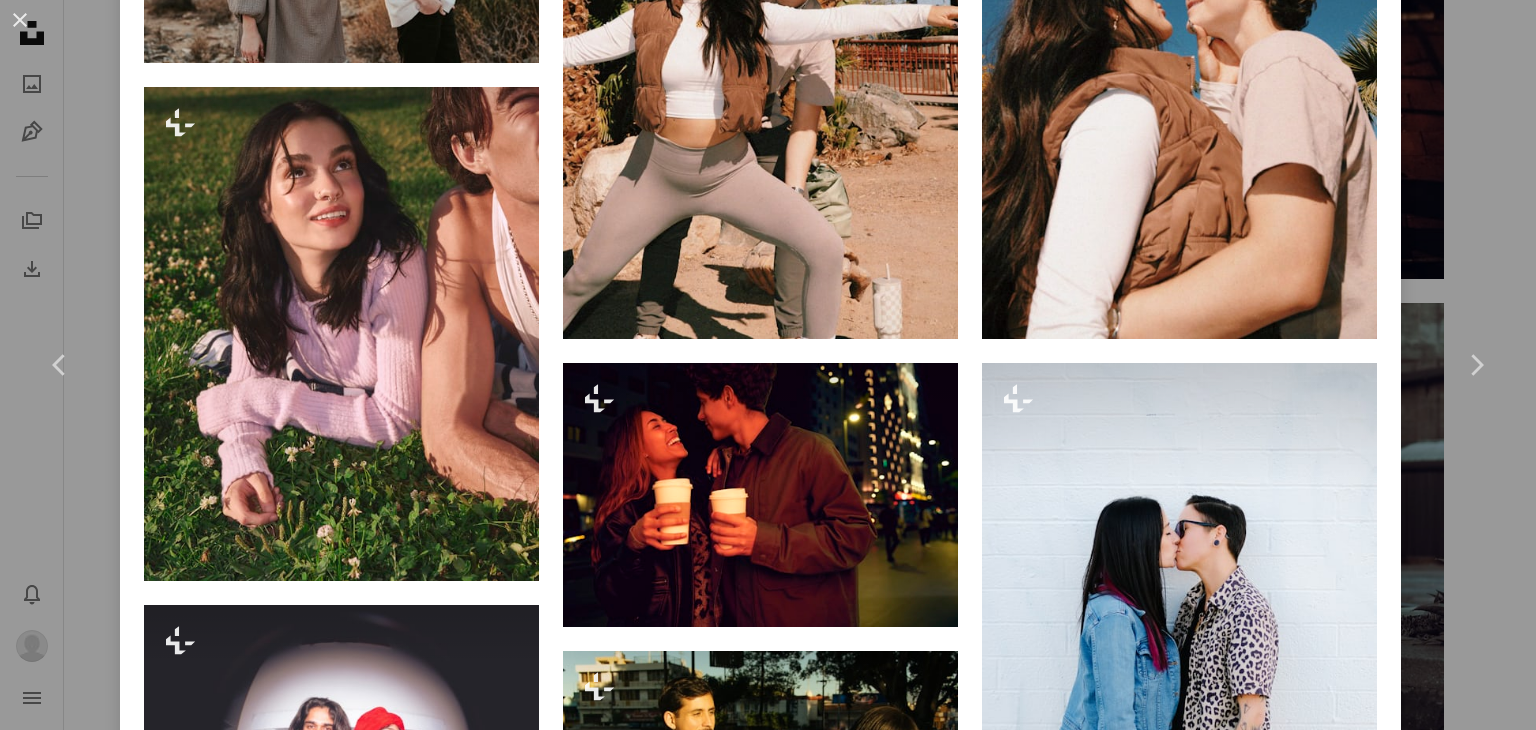 scroll, scrollTop: 3194, scrollLeft: 0, axis: vertical 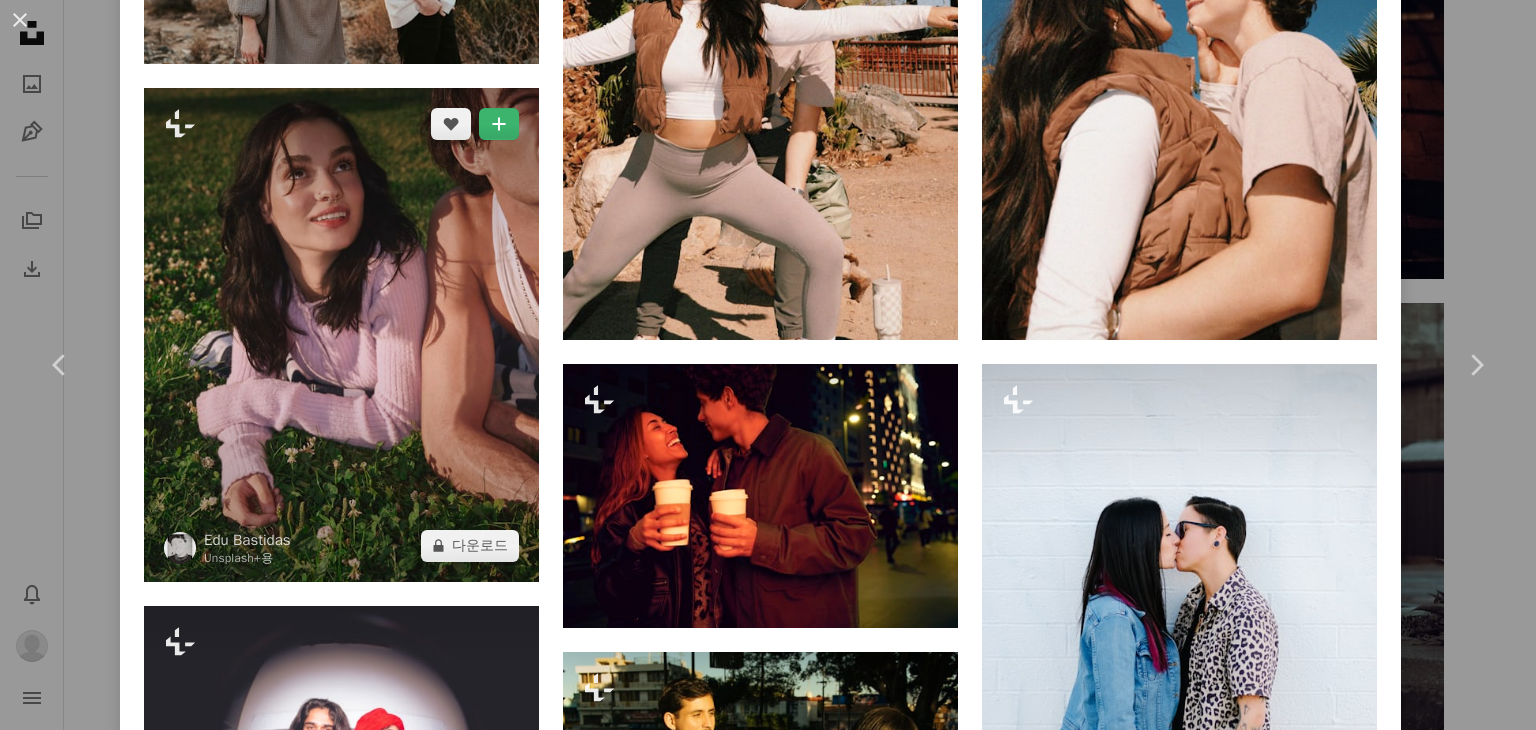 click at bounding box center (341, 335) 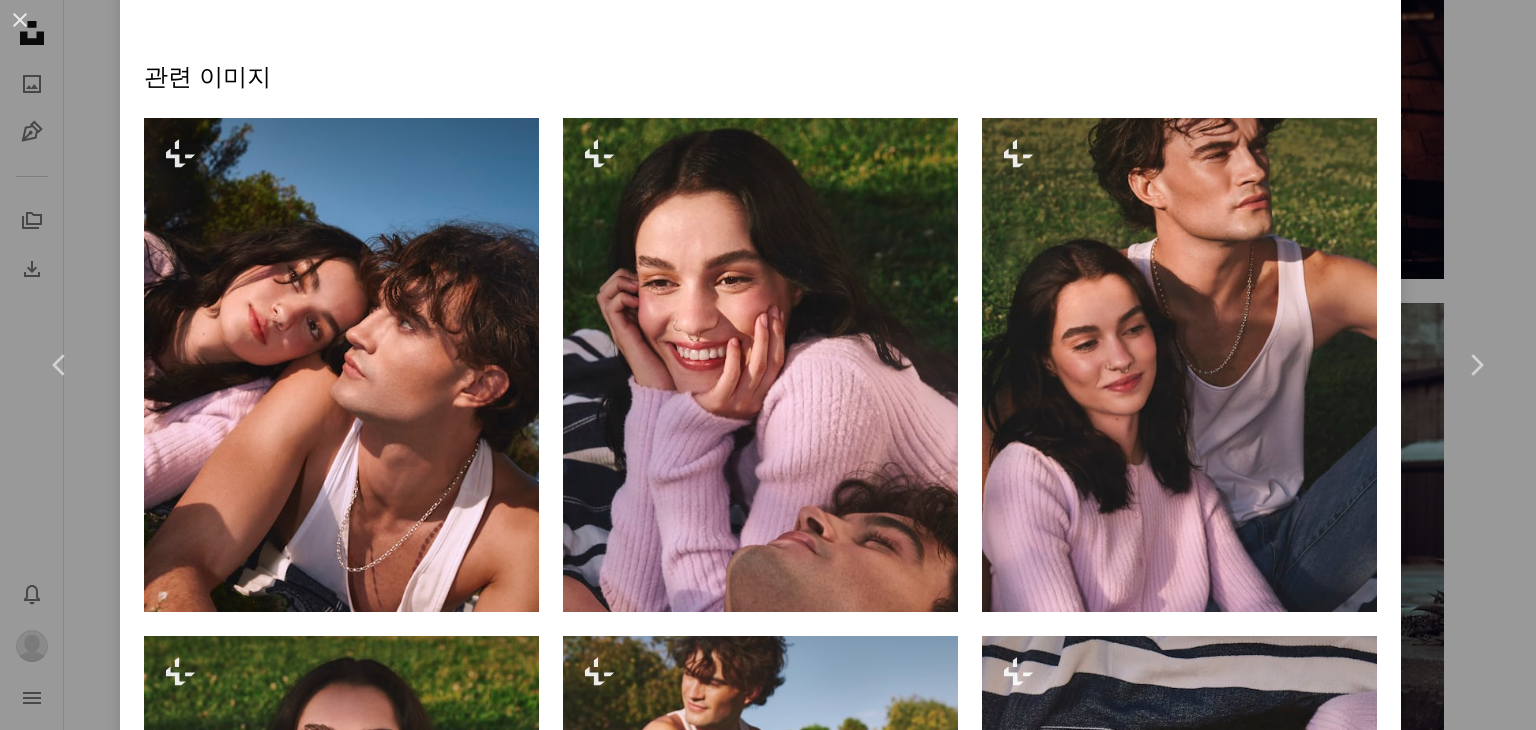 scroll, scrollTop: 1279, scrollLeft: 0, axis: vertical 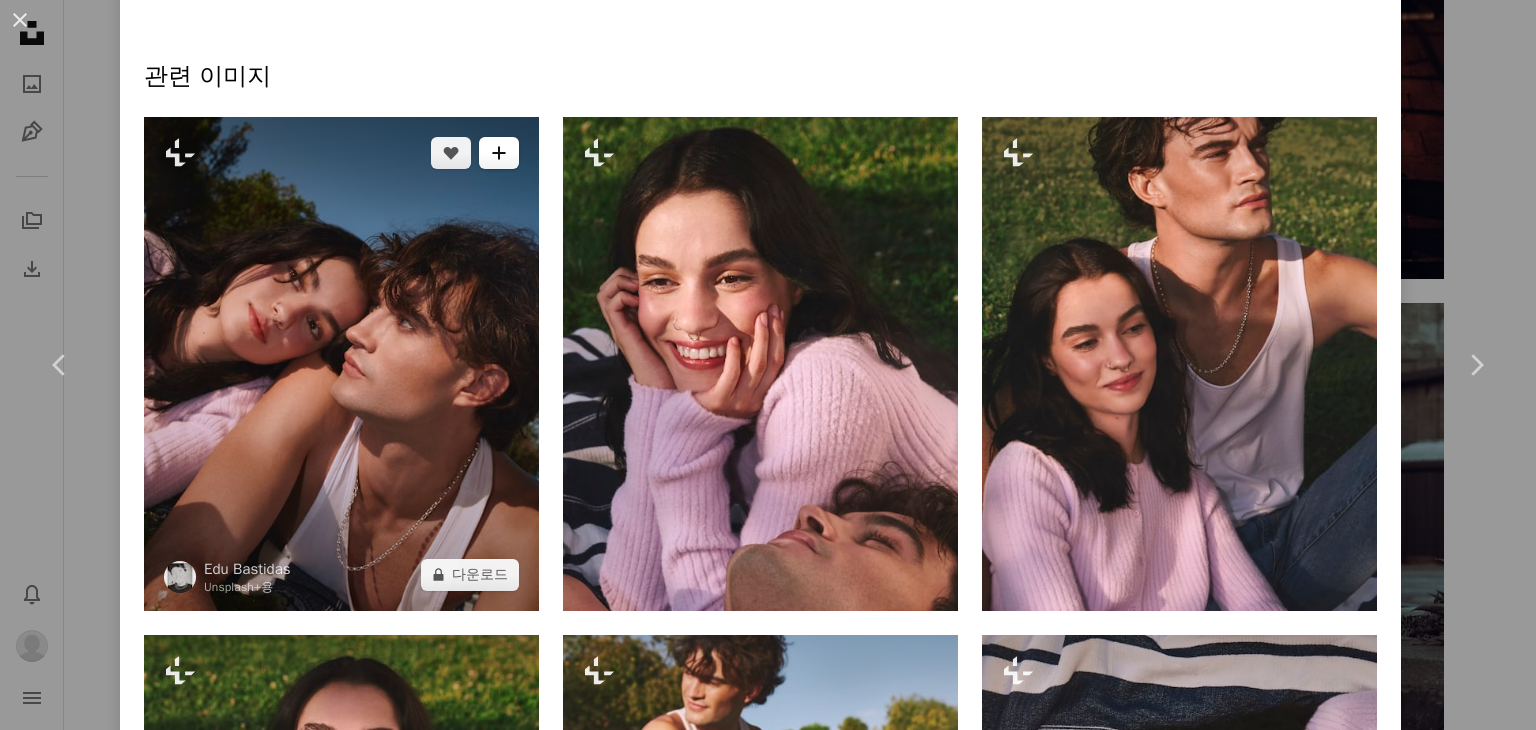 click on "A plus sign" at bounding box center [499, 153] 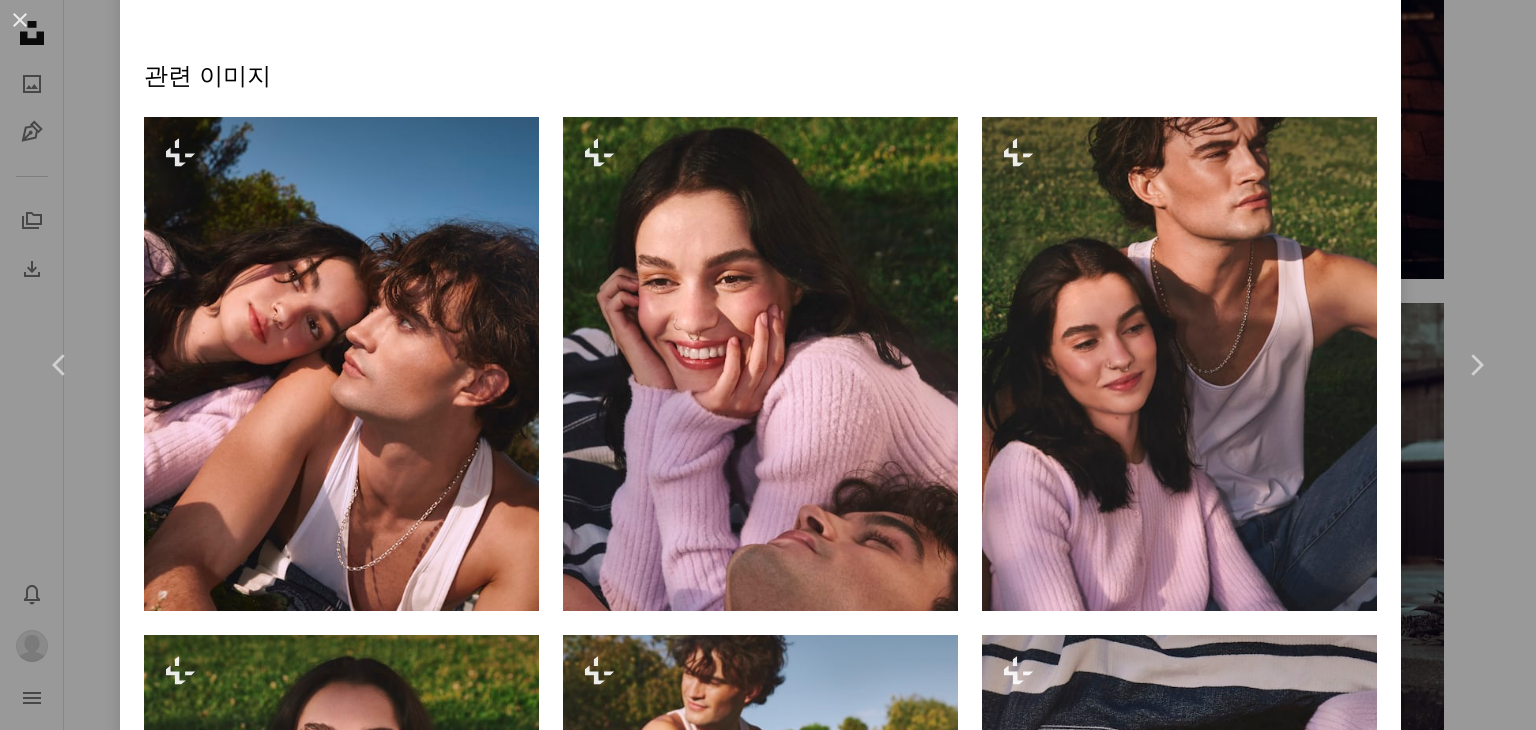 click on "사진 45장" at bounding box center [934, 6451] 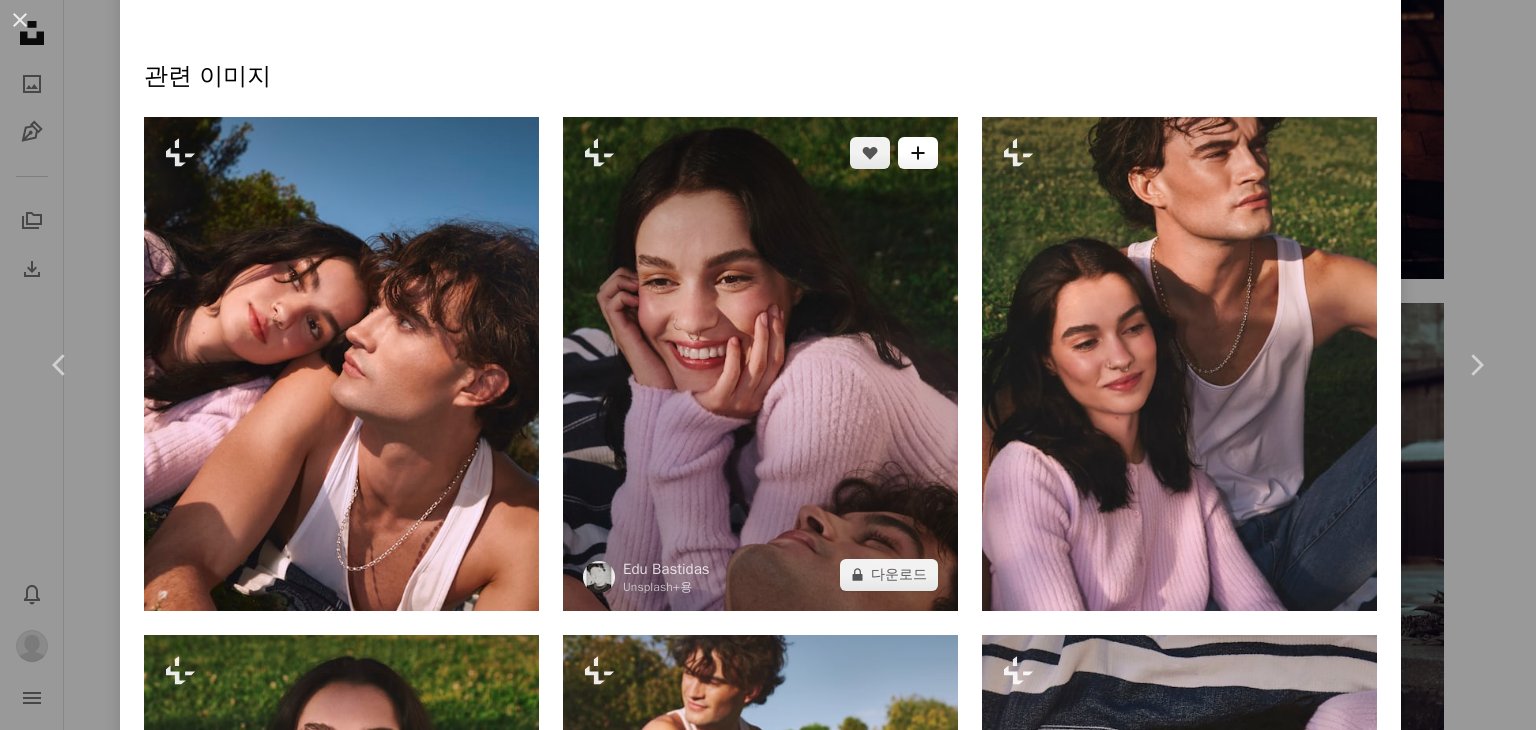 click on "A plus sign" at bounding box center [918, 153] 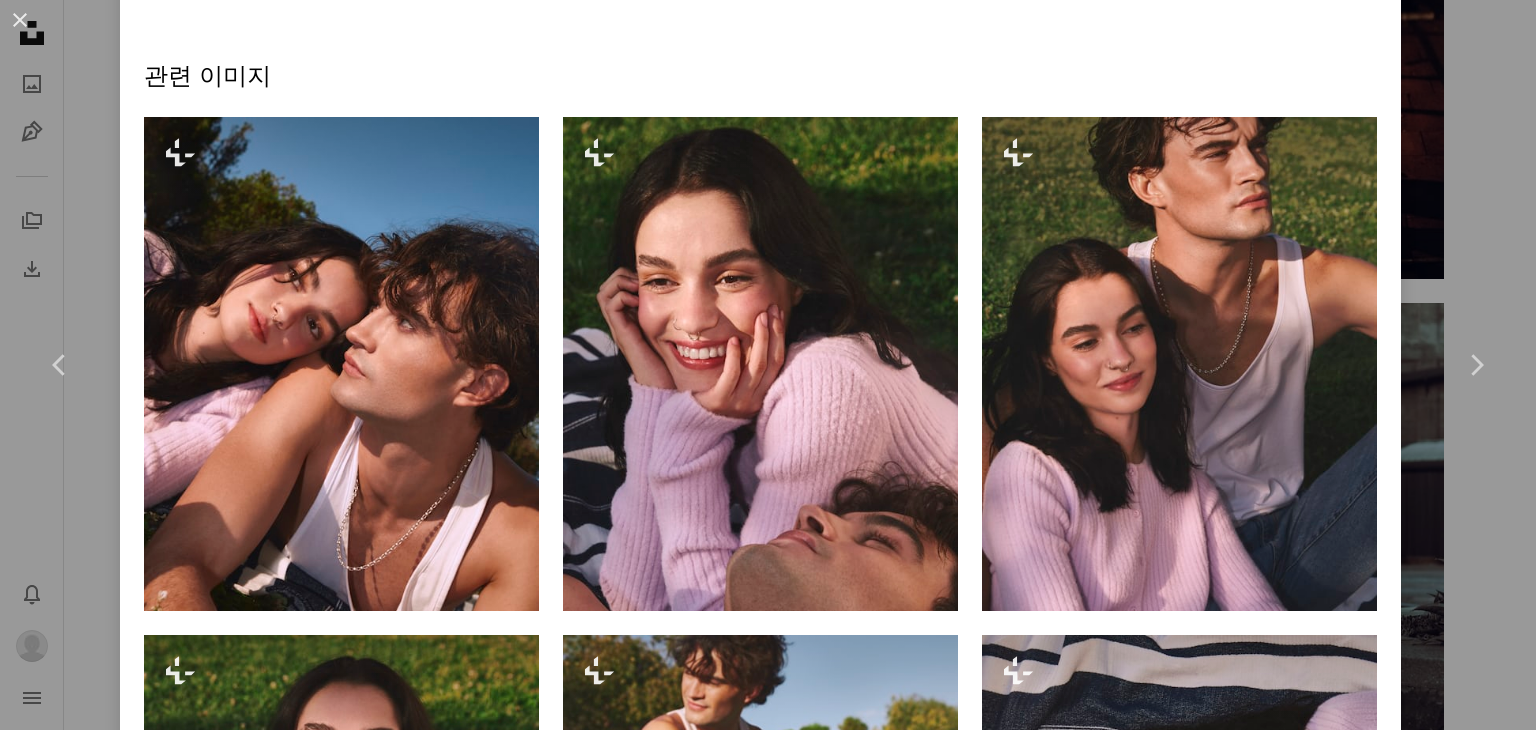 click on "A lock My first collection" at bounding box center (923, 6473) 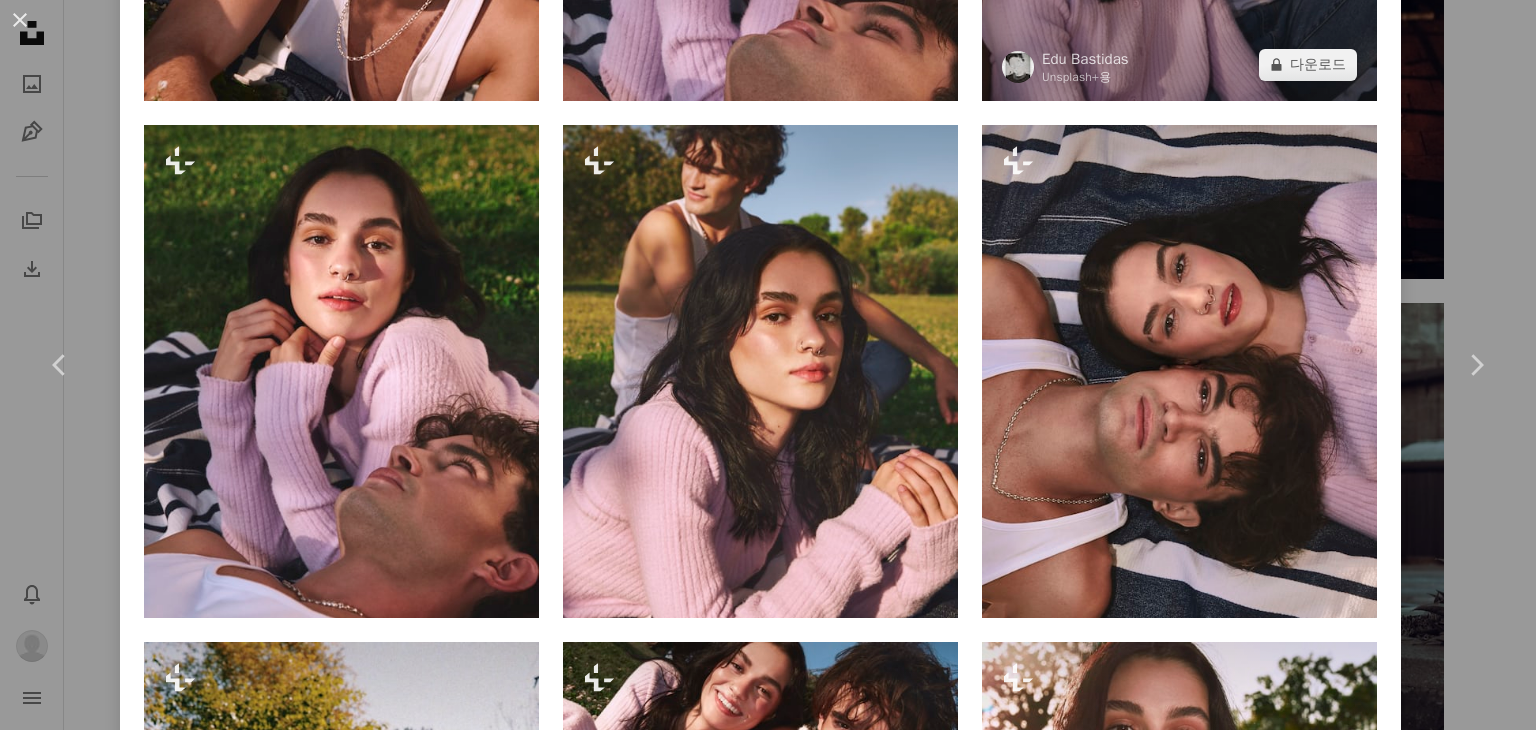scroll, scrollTop: 1787, scrollLeft: 0, axis: vertical 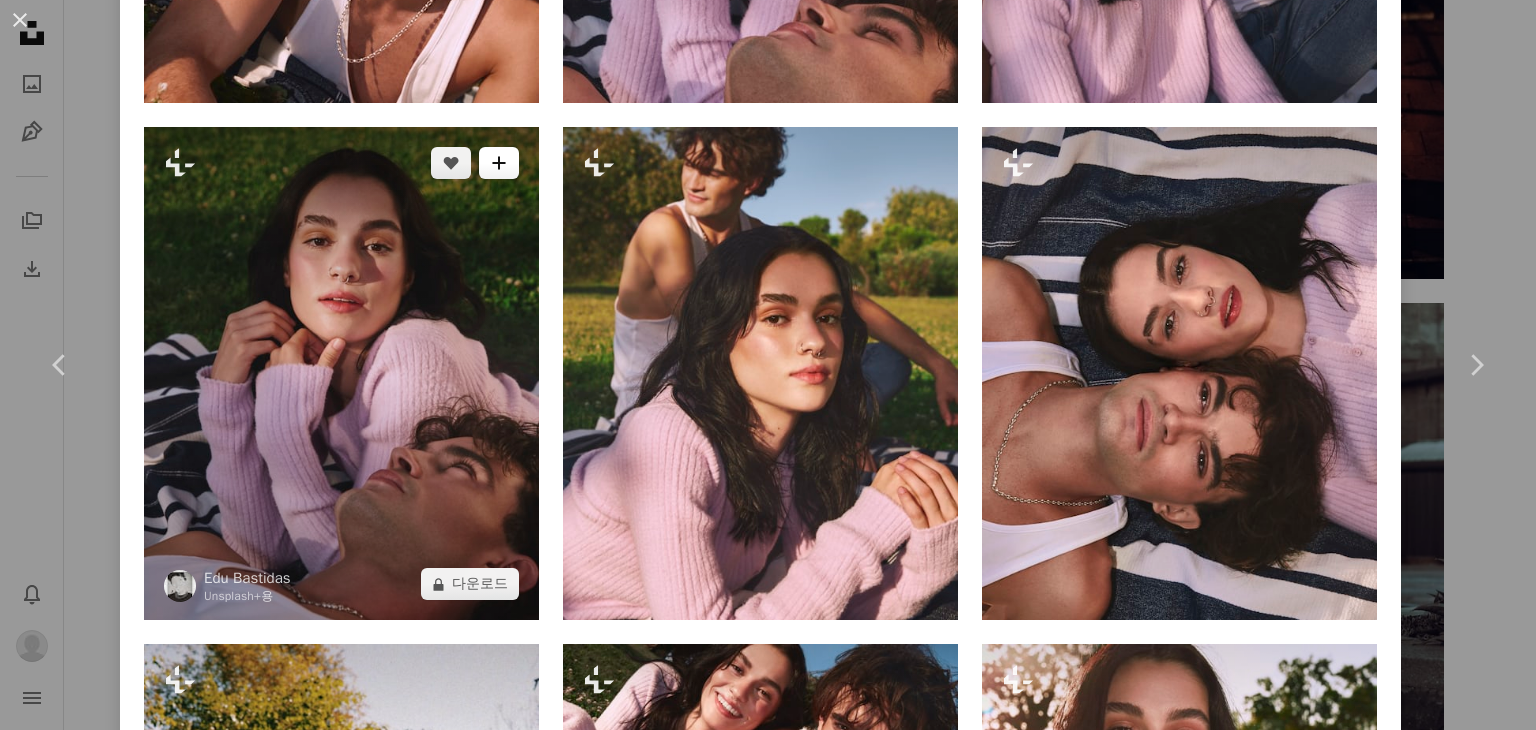 click on "A plus sign" 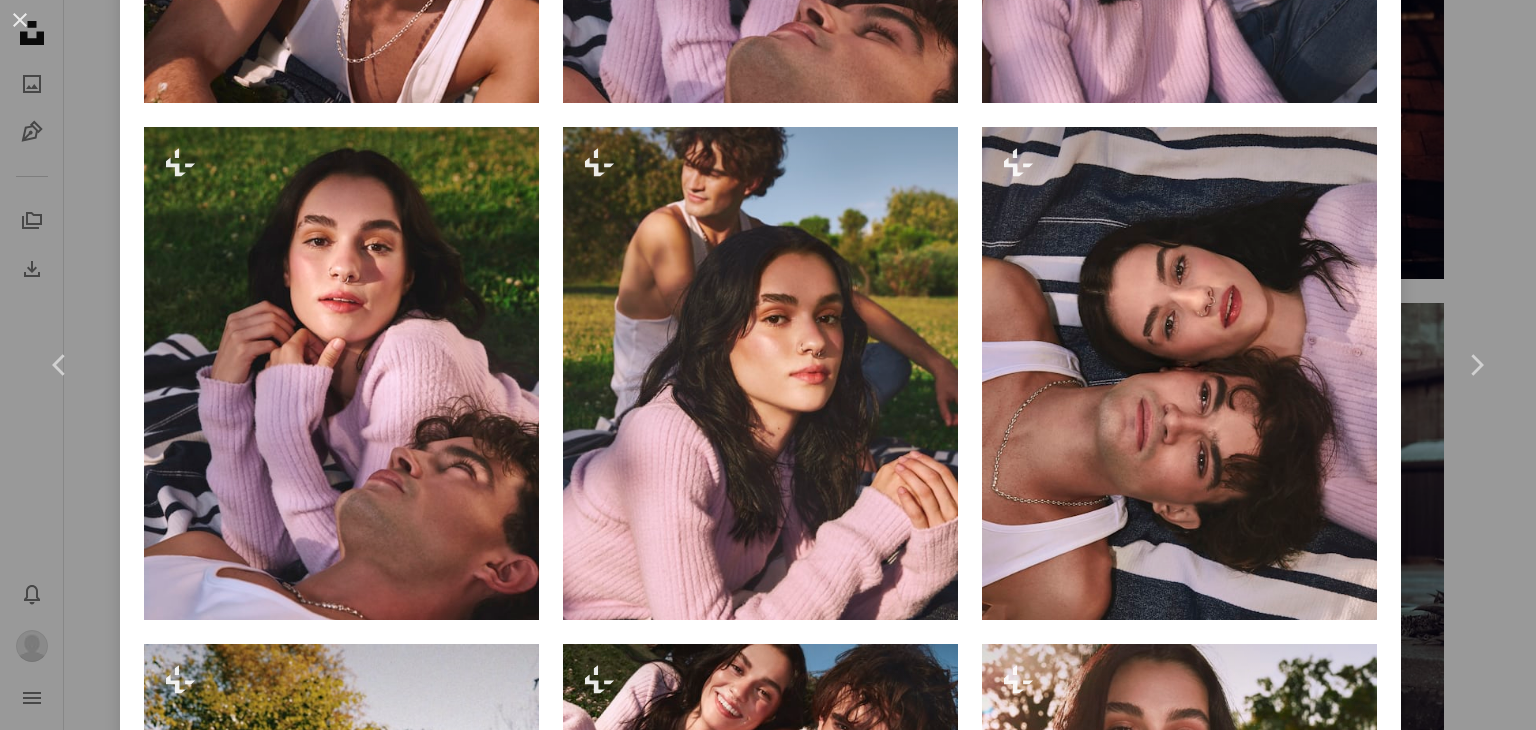 click on "My first collection" at bounding box center (808, 6473) 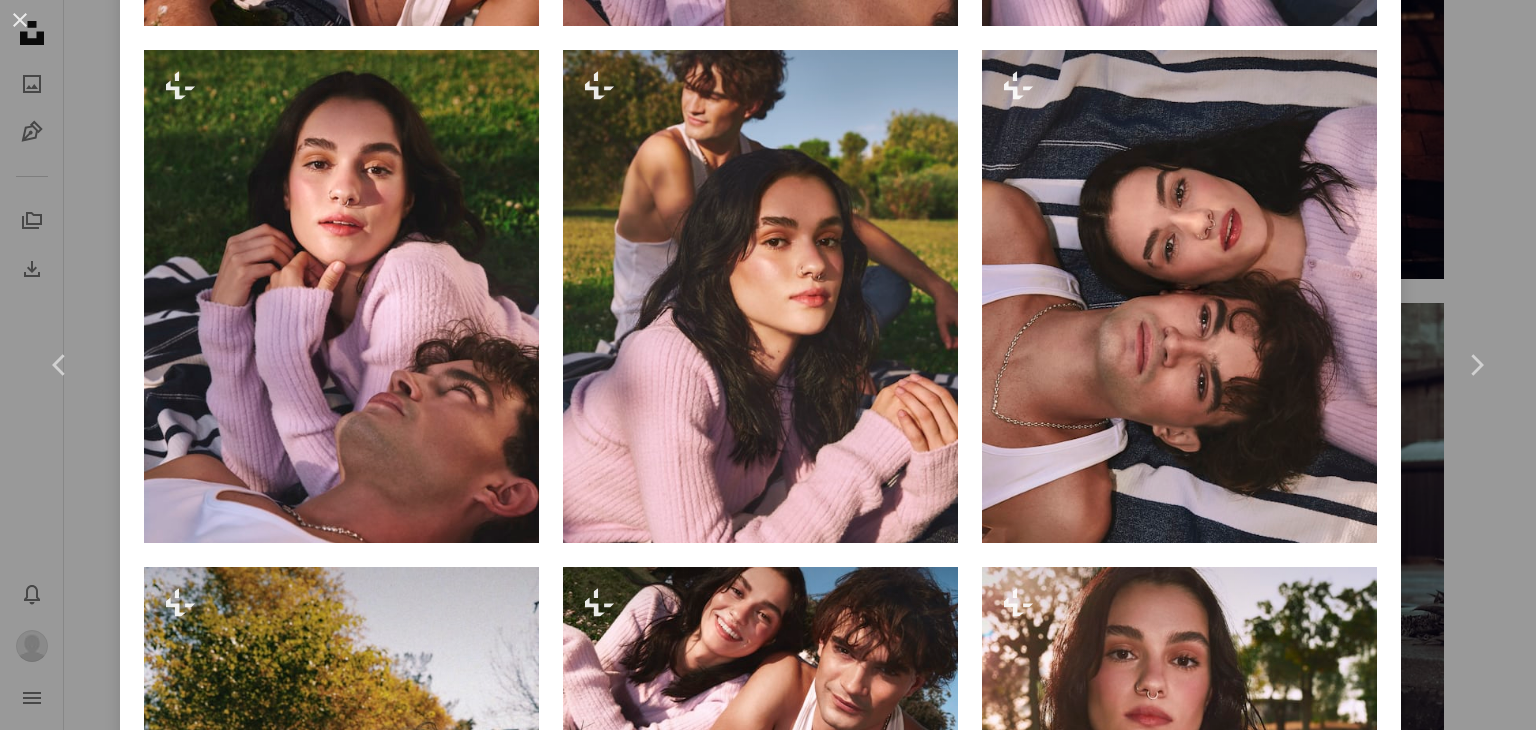 scroll, scrollTop: 1865, scrollLeft: 0, axis: vertical 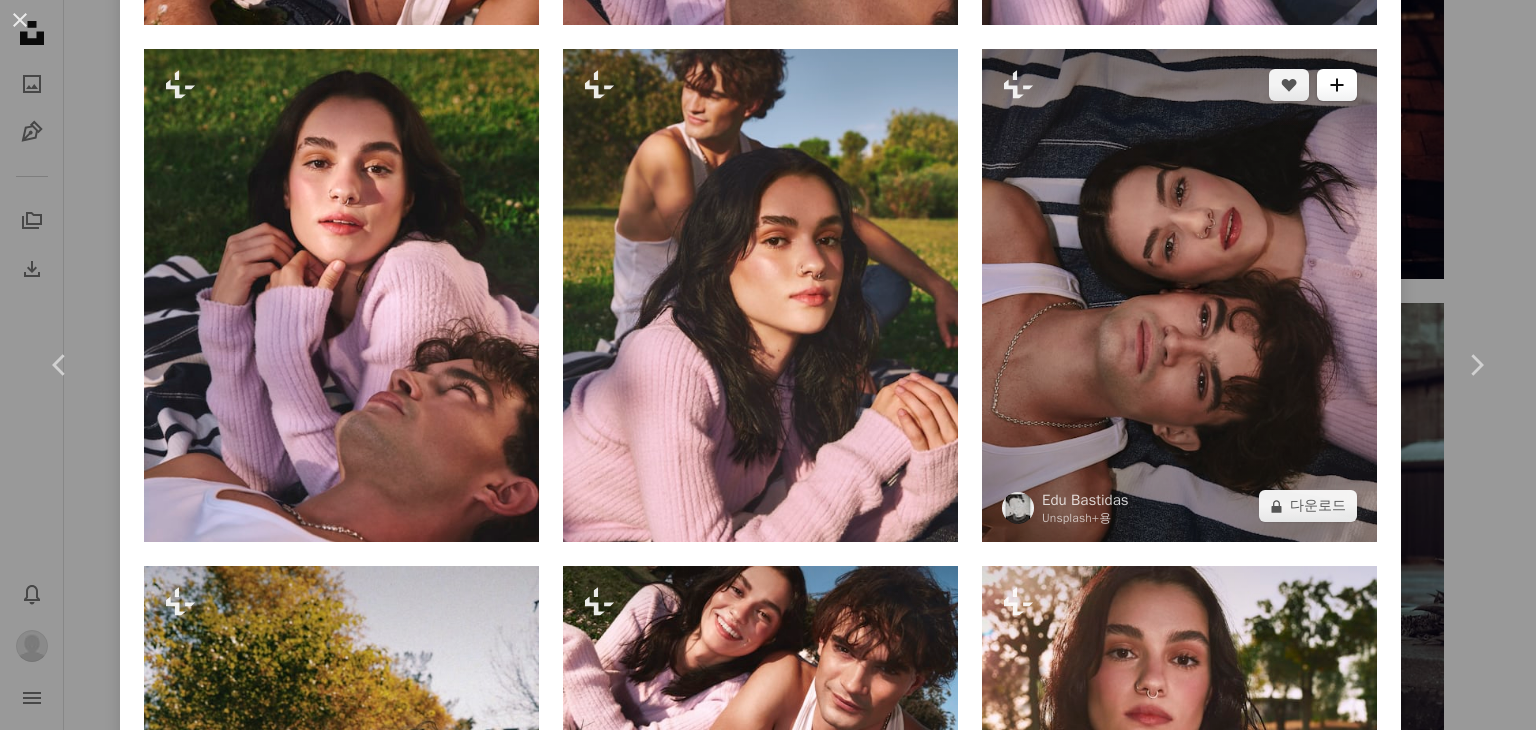 click 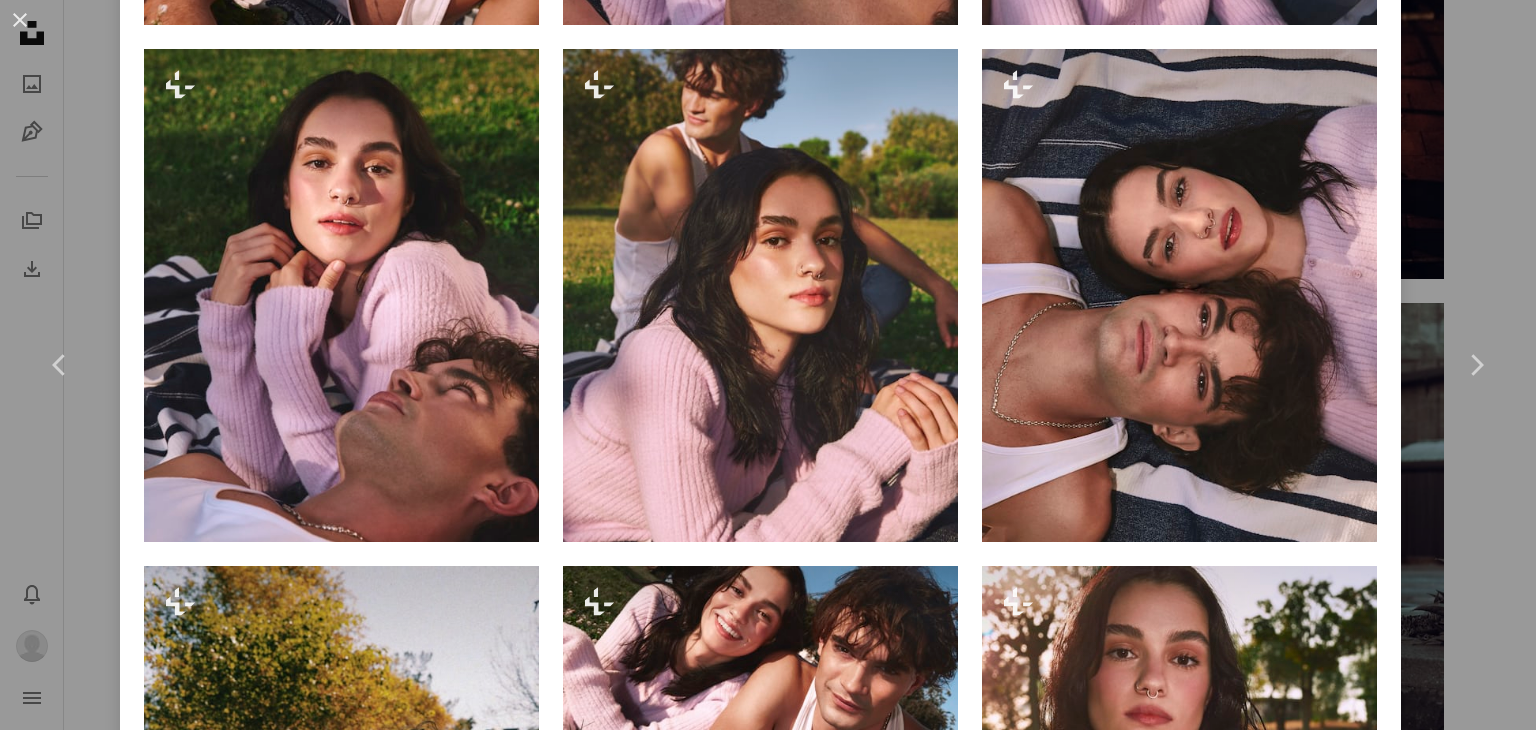 click on "A lock My first collection" at bounding box center [923, 6473] 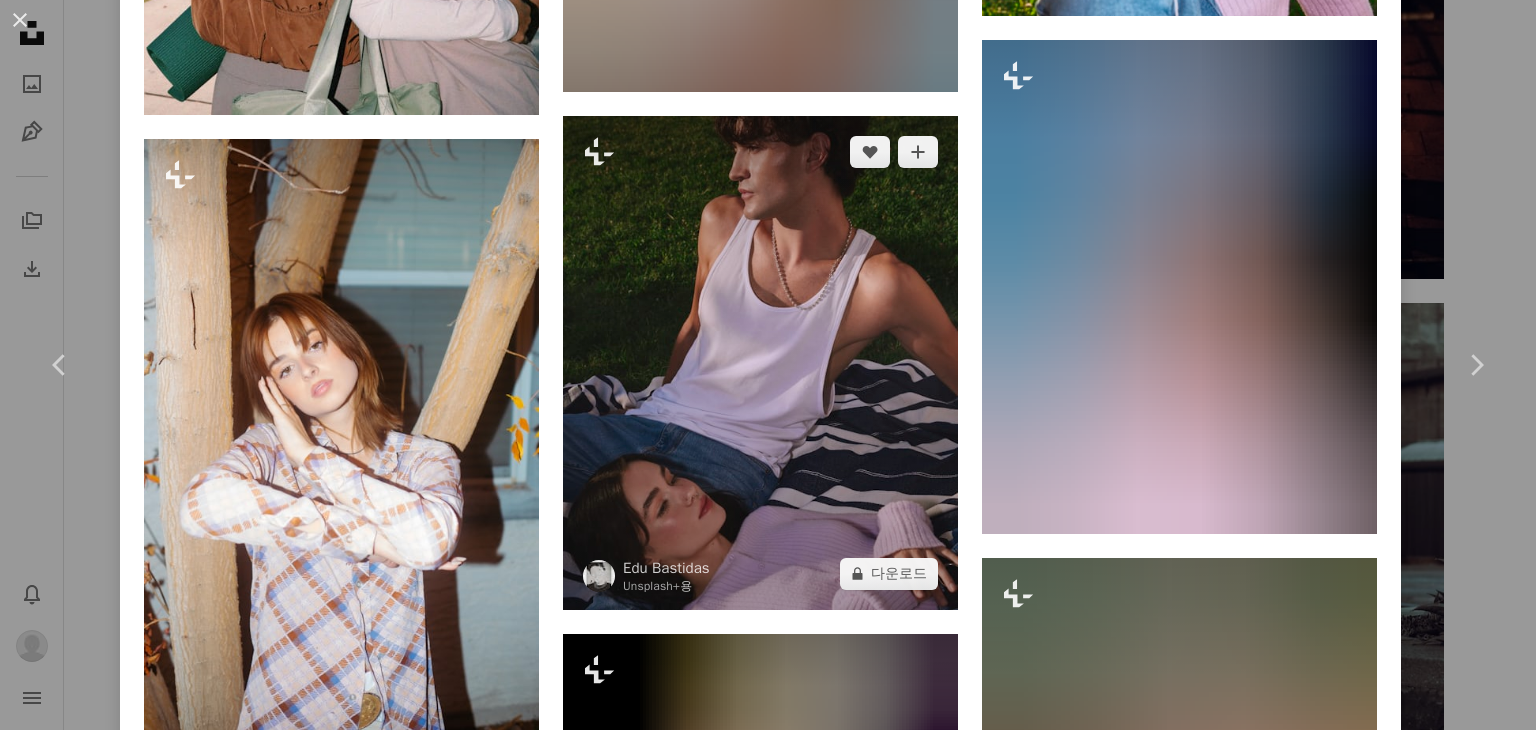 scroll, scrollTop: 2905, scrollLeft: 0, axis: vertical 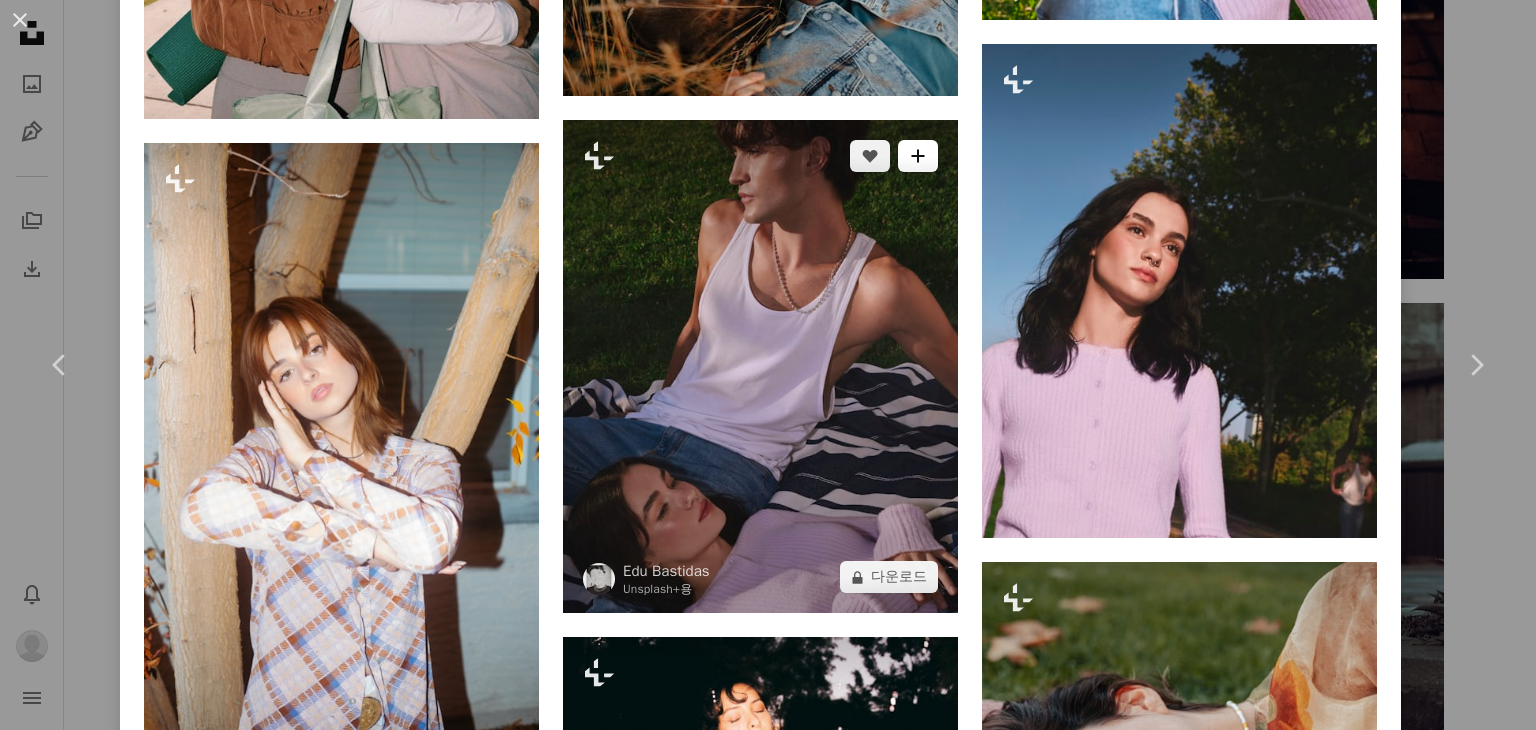 click on "A plus sign" 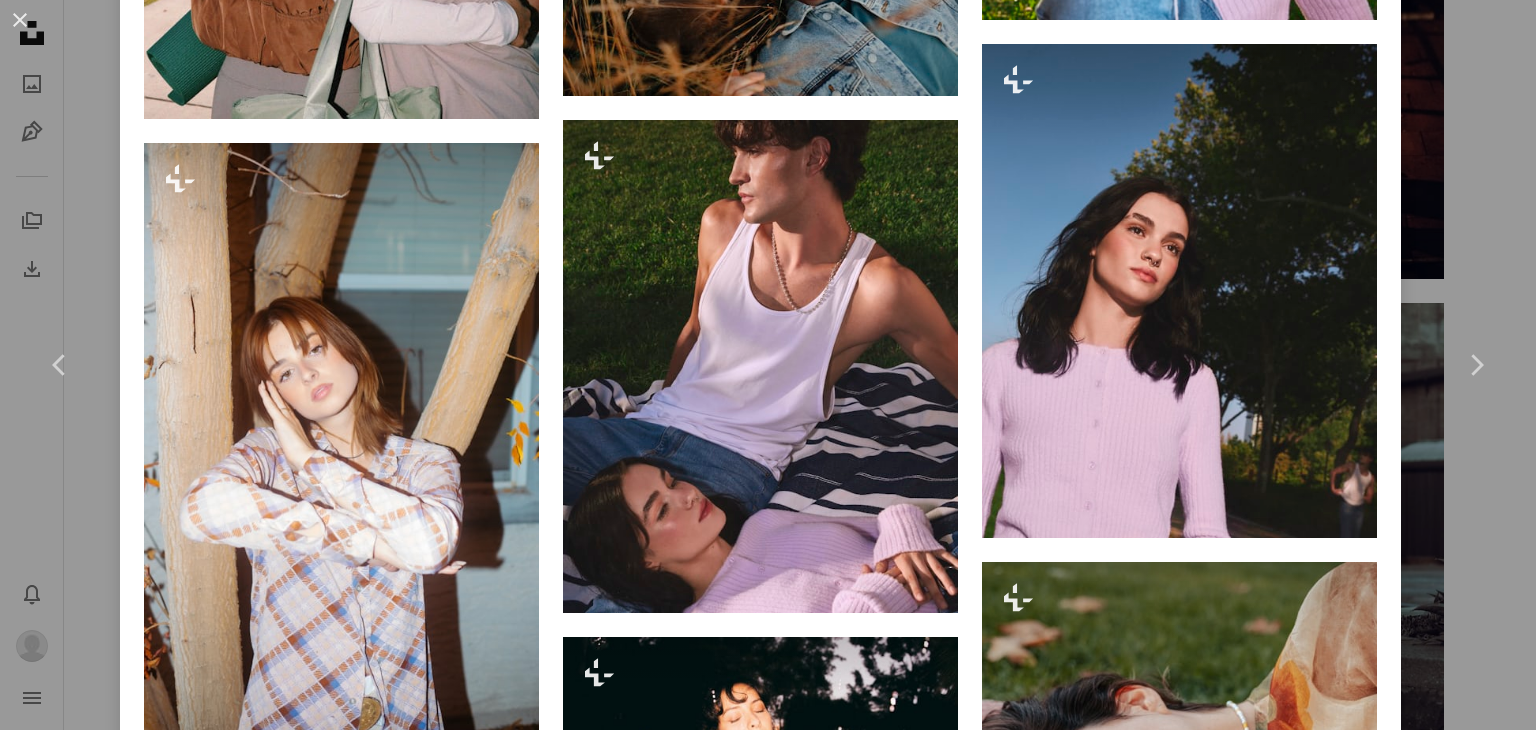 click on "사진 49장" at bounding box center (934, 6451) 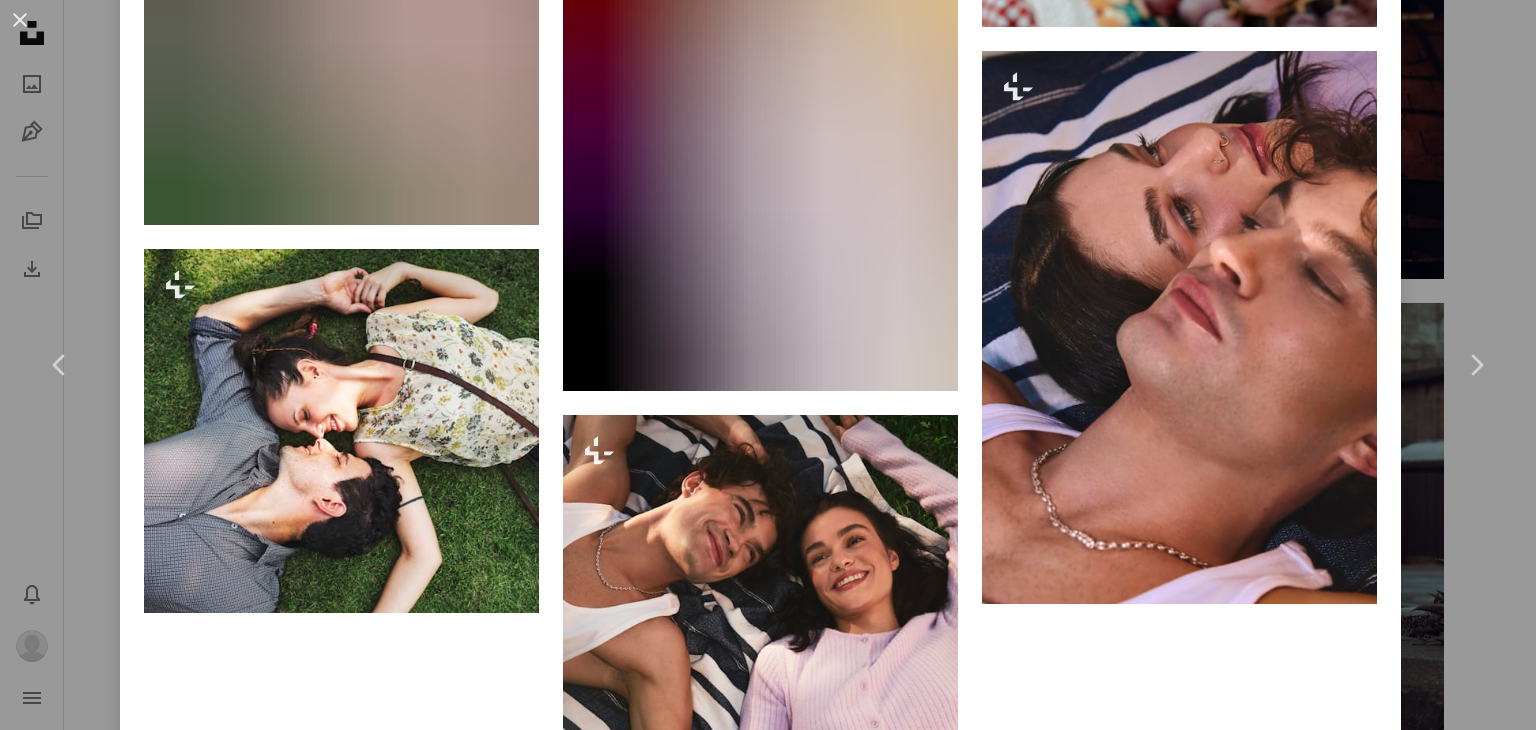 scroll, scrollTop: 4031, scrollLeft: 0, axis: vertical 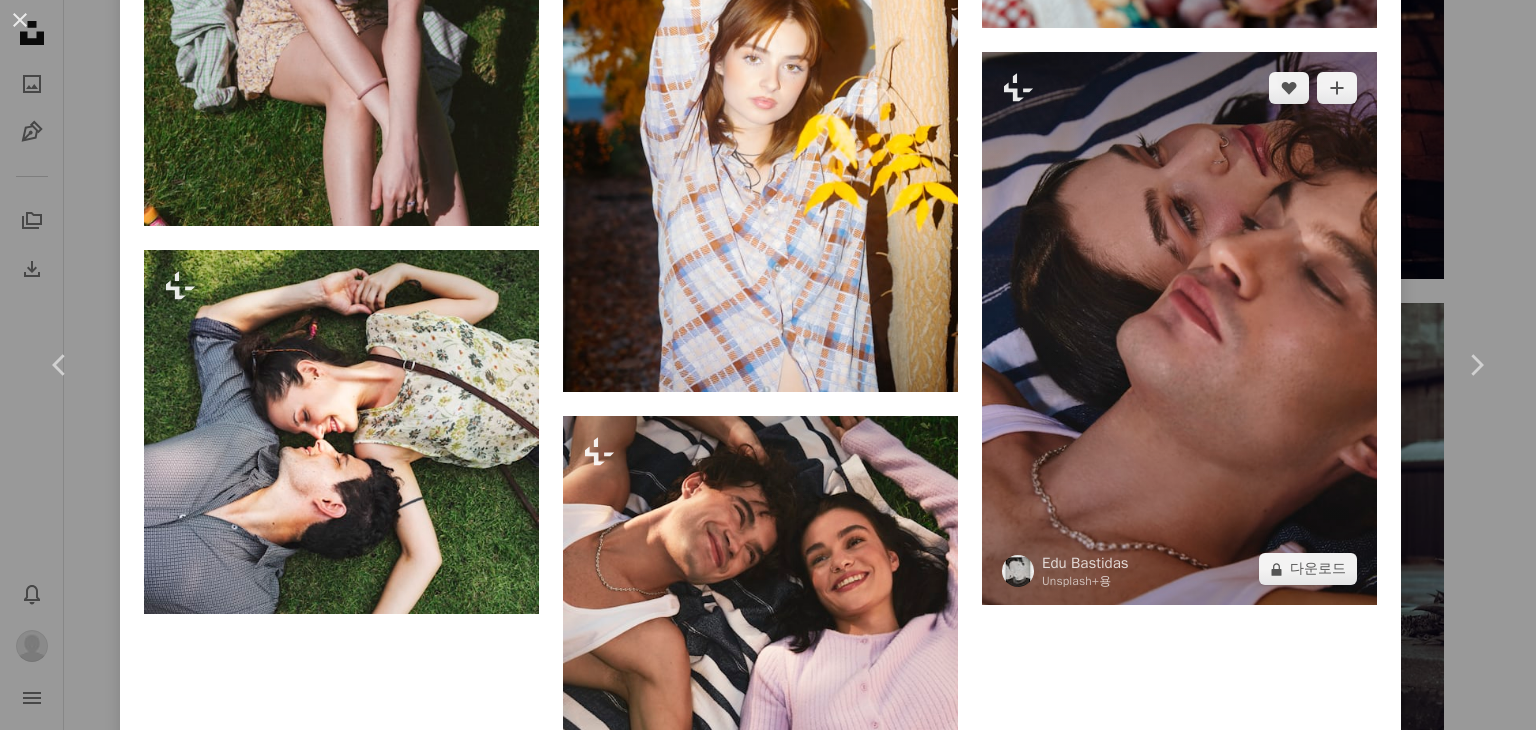 click at bounding box center [1179, 328] 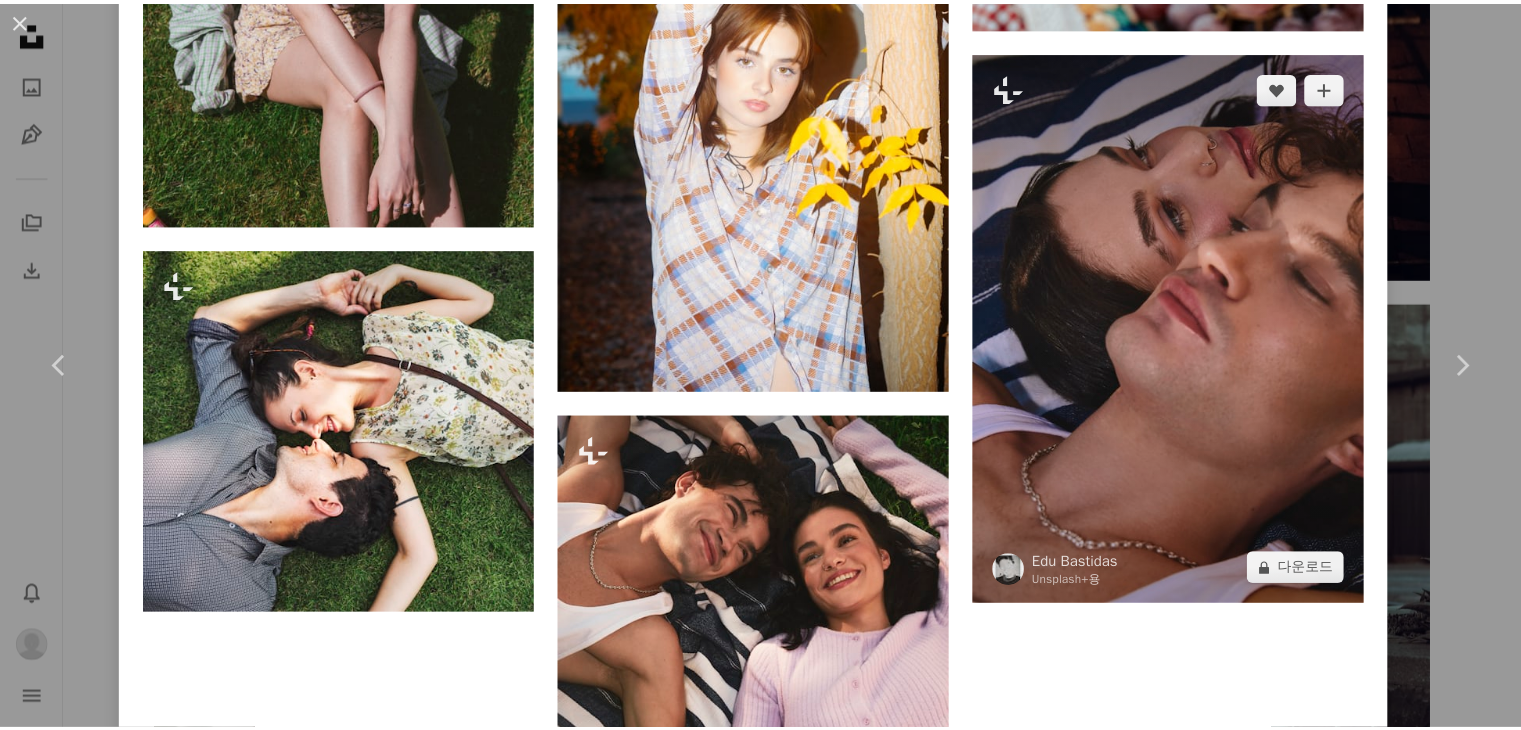 scroll, scrollTop: 0, scrollLeft: 0, axis: both 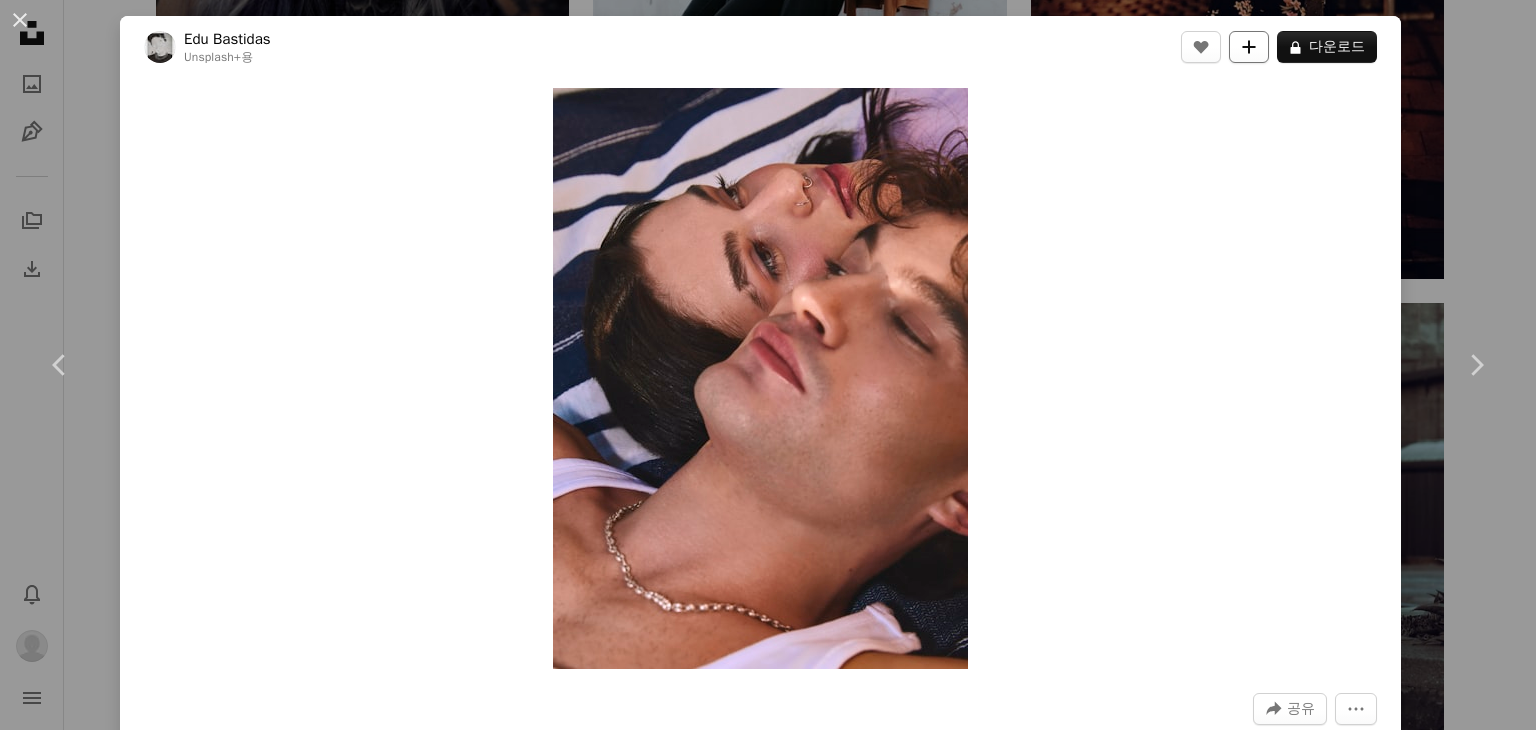 drag, startPoint x: 1308, startPoint y: 49, endPoint x: 1222, endPoint y: 49, distance: 86 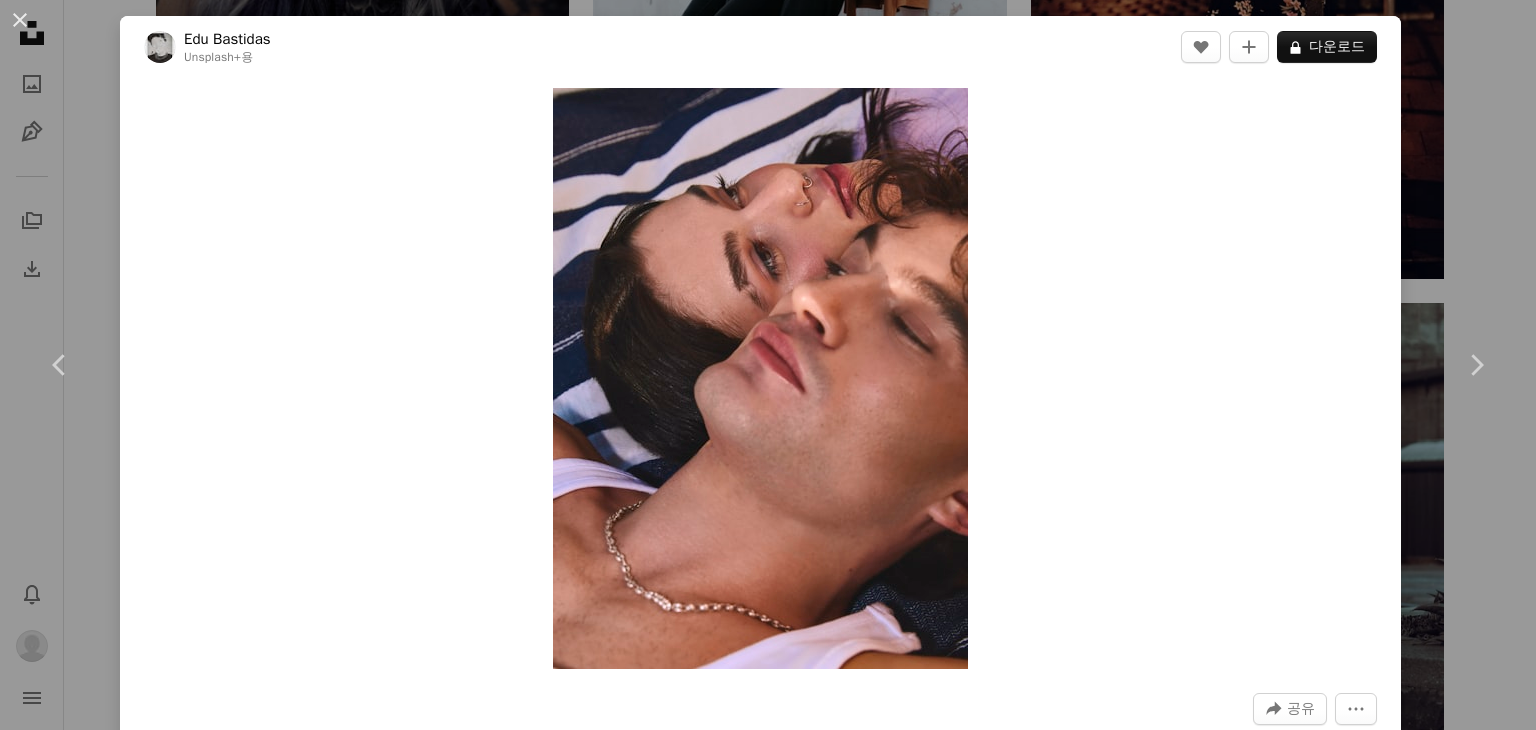 click on "A checkmark A plus sign 사진 50장 A lock My first collection" at bounding box center [934, 6465] 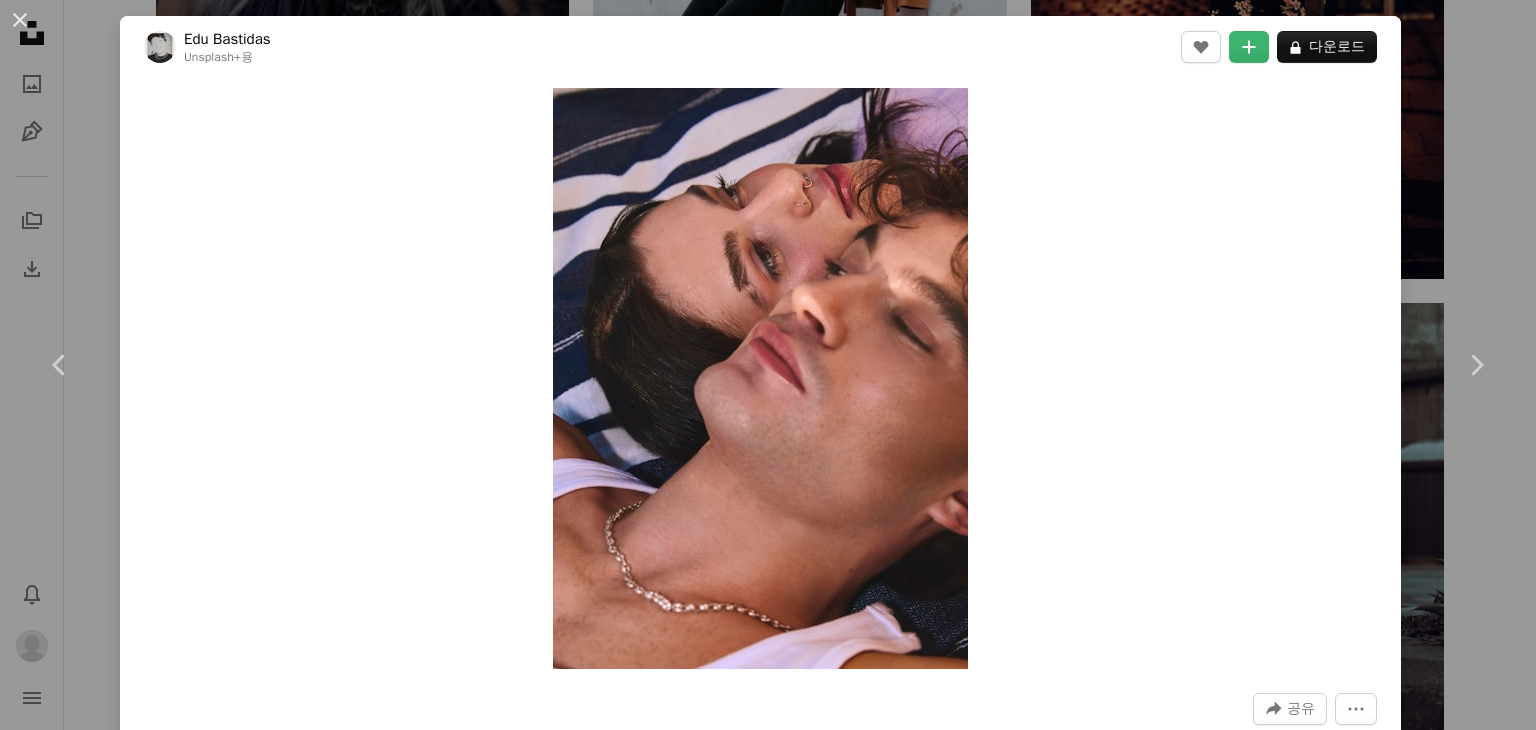 click on "An X shape 컬렉션에 추가 새 컬렉션 생성 A checkmark A minus sign 사진 51장 A lock My first collection 새 컬렉션 생성 이름 60 설명 (옵션) 250 컬렉션 비공개 설정 A lock 취소 컬렉션 생성" at bounding box center [768, 6531] 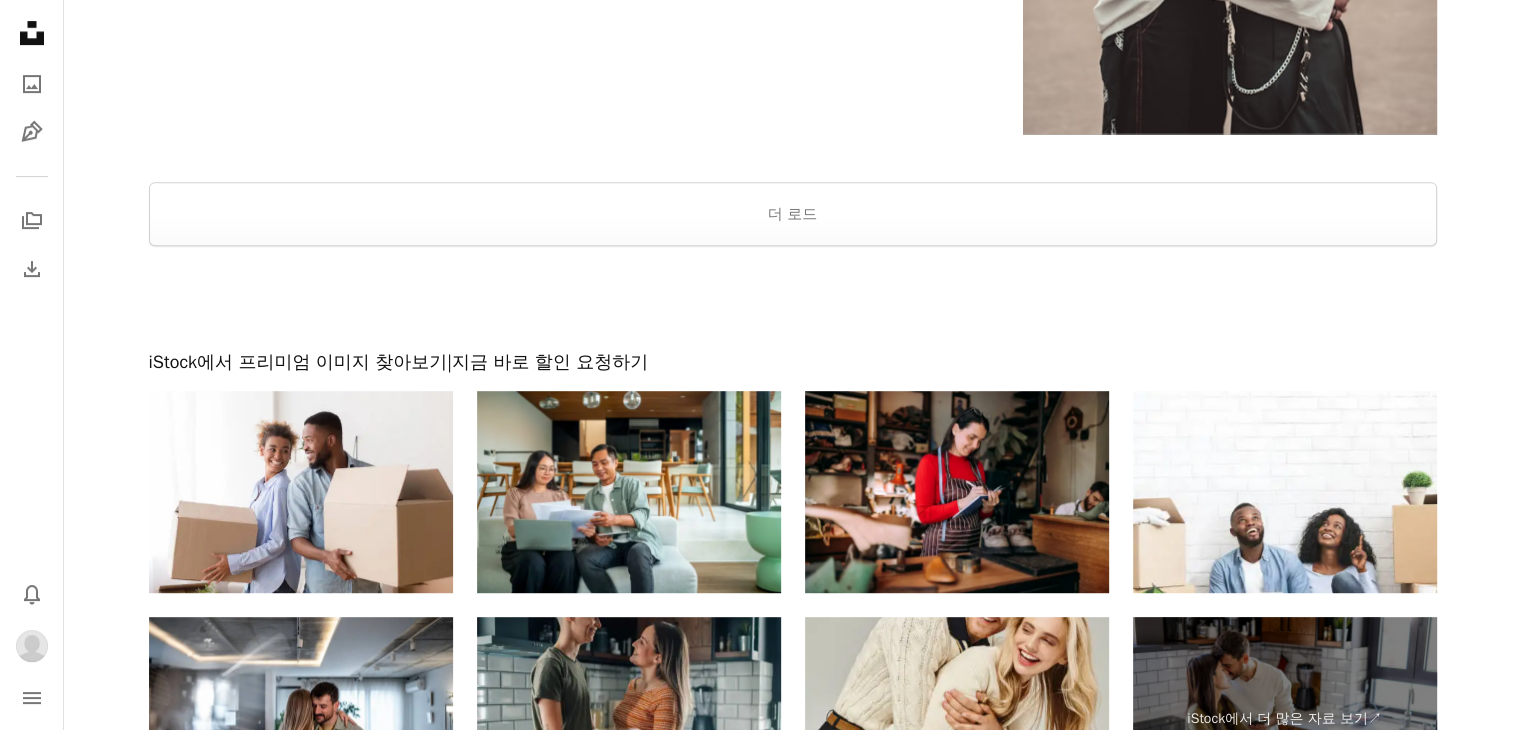 scroll, scrollTop: 8767, scrollLeft: 0, axis: vertical 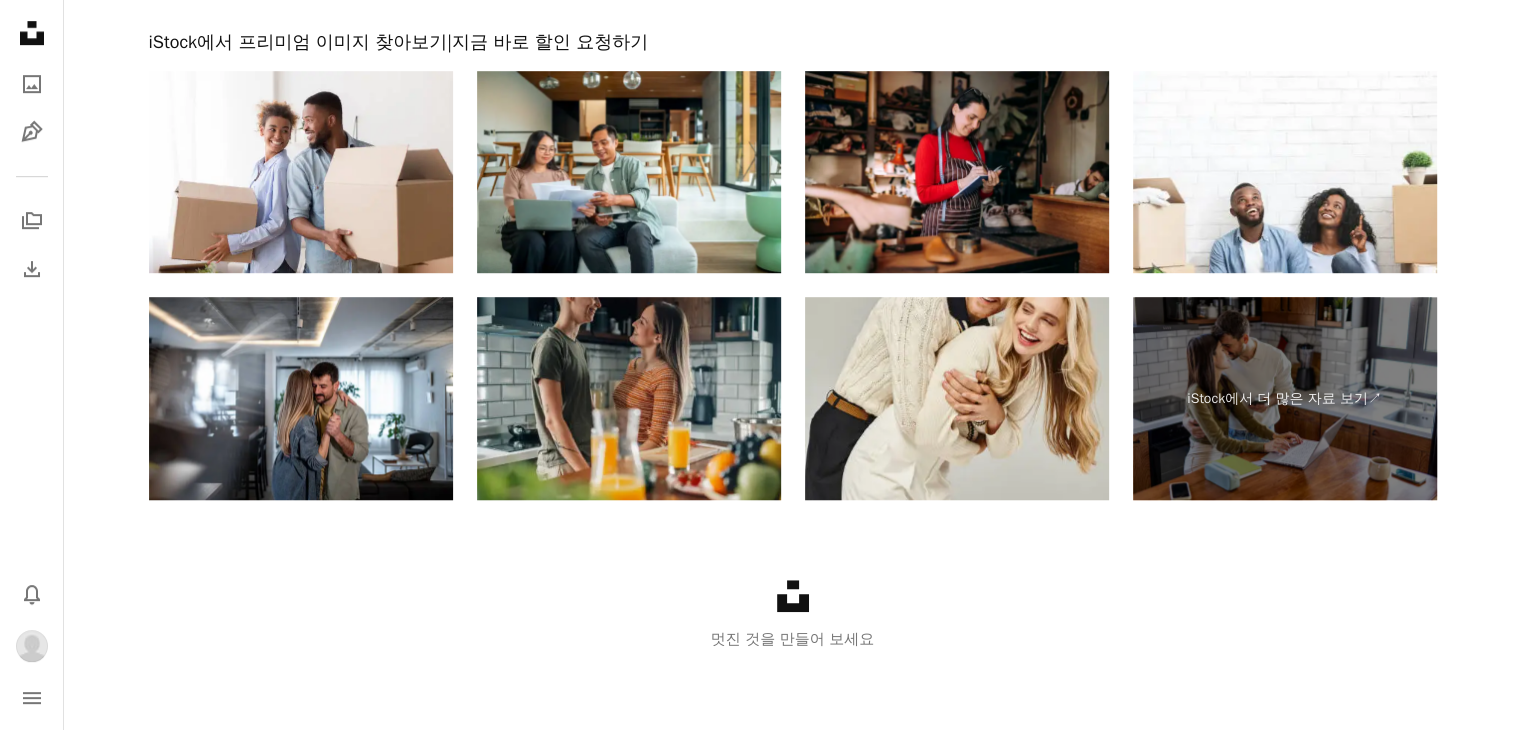 click on "Plus sign for Unsplash+ A heart A plus sign [FIRST] [LAST] Unsplash+ 용 A lock 다운로드 Plus sign for Unsplash+ A heart A plus sign [FIRST] [LAST] Unsplash+ 용 A lock 다운로드 A heart A plus sign [FIRST] [LAST] 고용 가능 A checkmark inside of a circle Arrow pointing down A heart A plus sign [FIRST] [LAST] 고용 가능 A checkmark inside of a circle Arrow pointing down A heart A plus sign [FIRST] [LAST] Unsplash+ 용 A lock 다운로드 A heart A plus sign [FIRST] [LAST] 고용 가능 A checkmark inside of a circle Arrow pointing down A heart A plus sign [FIRST] [LAST] 고용 가능 A checkmark inside of a circle Arrow pointing down The best in on-brand content creation Learn More A heart" at bounding box center [792, -3769] 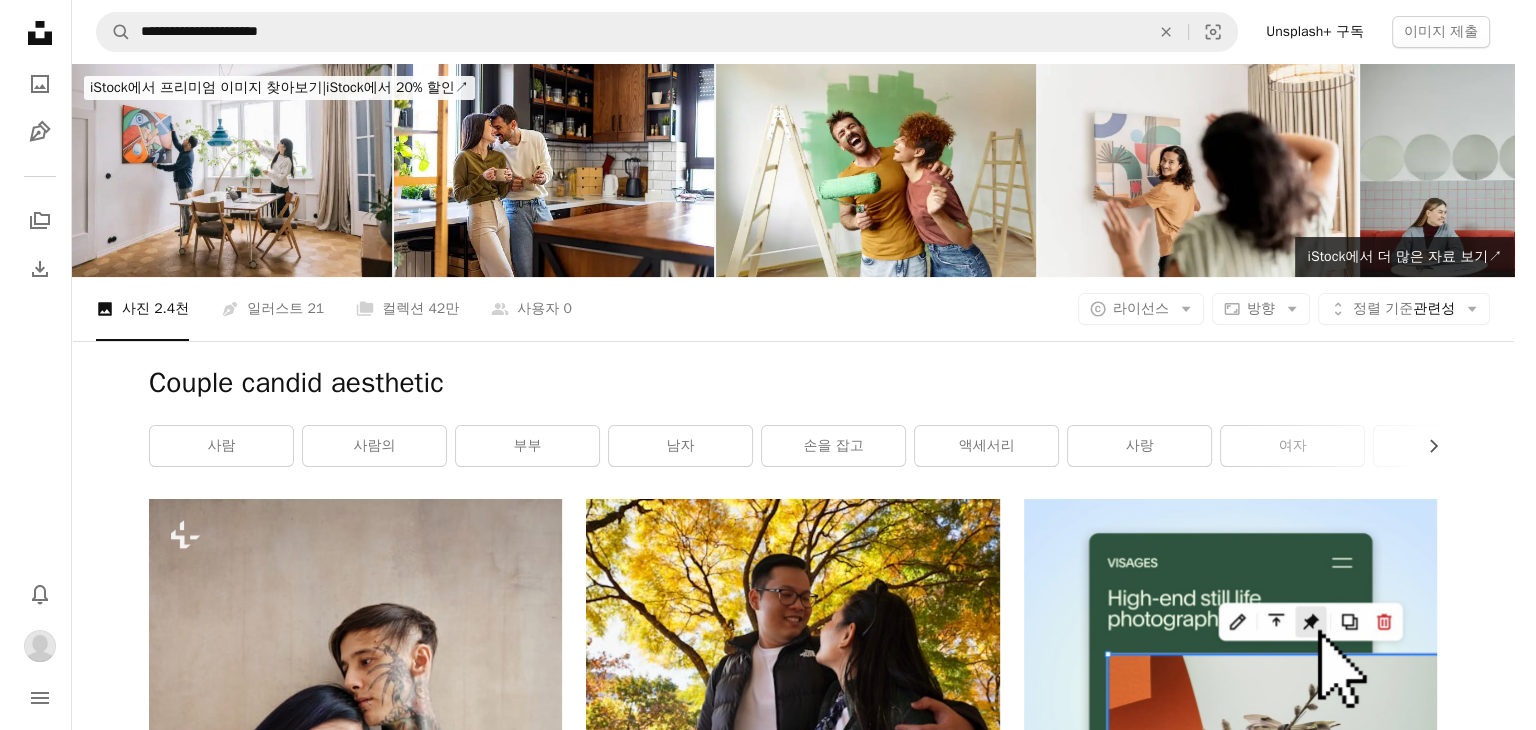 scroll, scrollTop: 0, scrollLeft: 0, axis: both 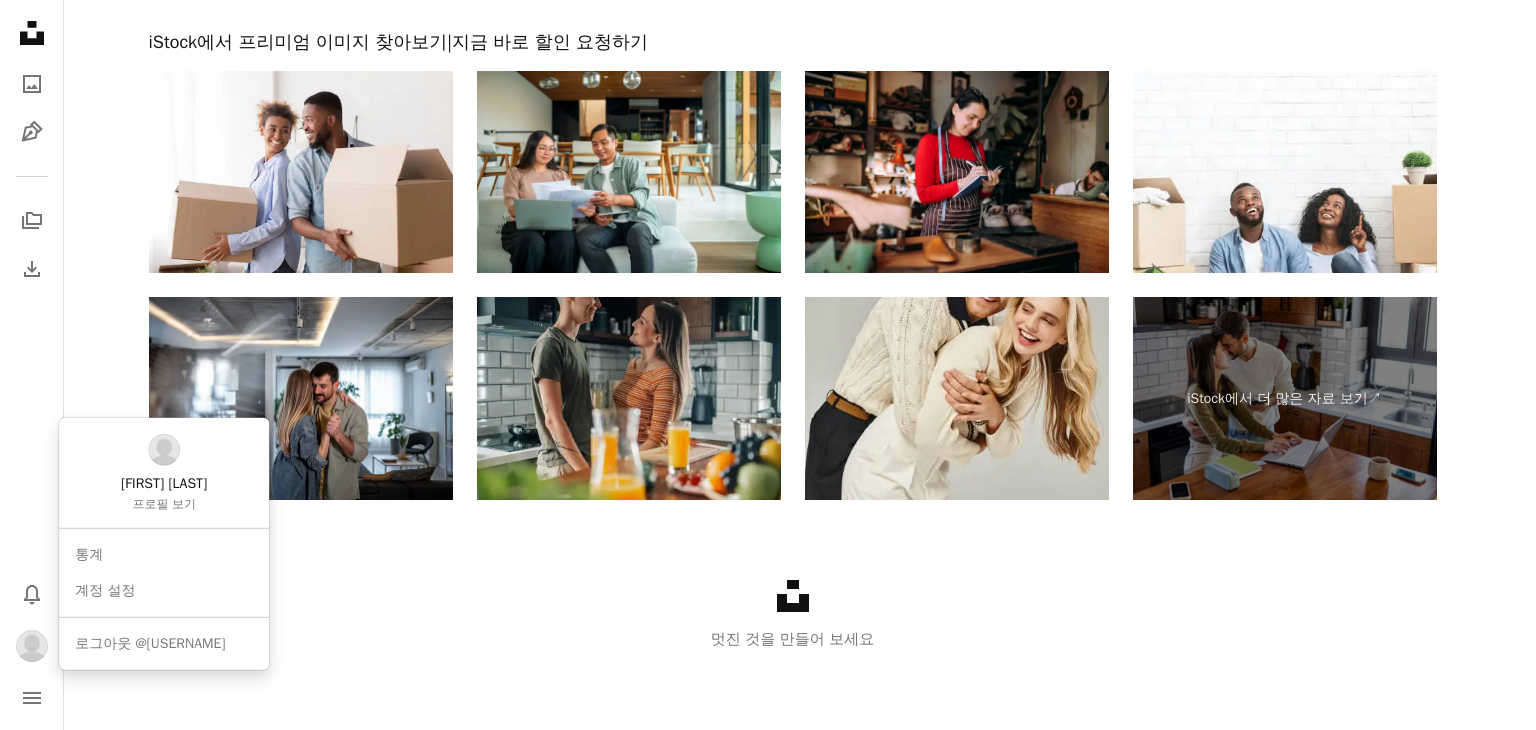 click at bounding box center (32, 646) 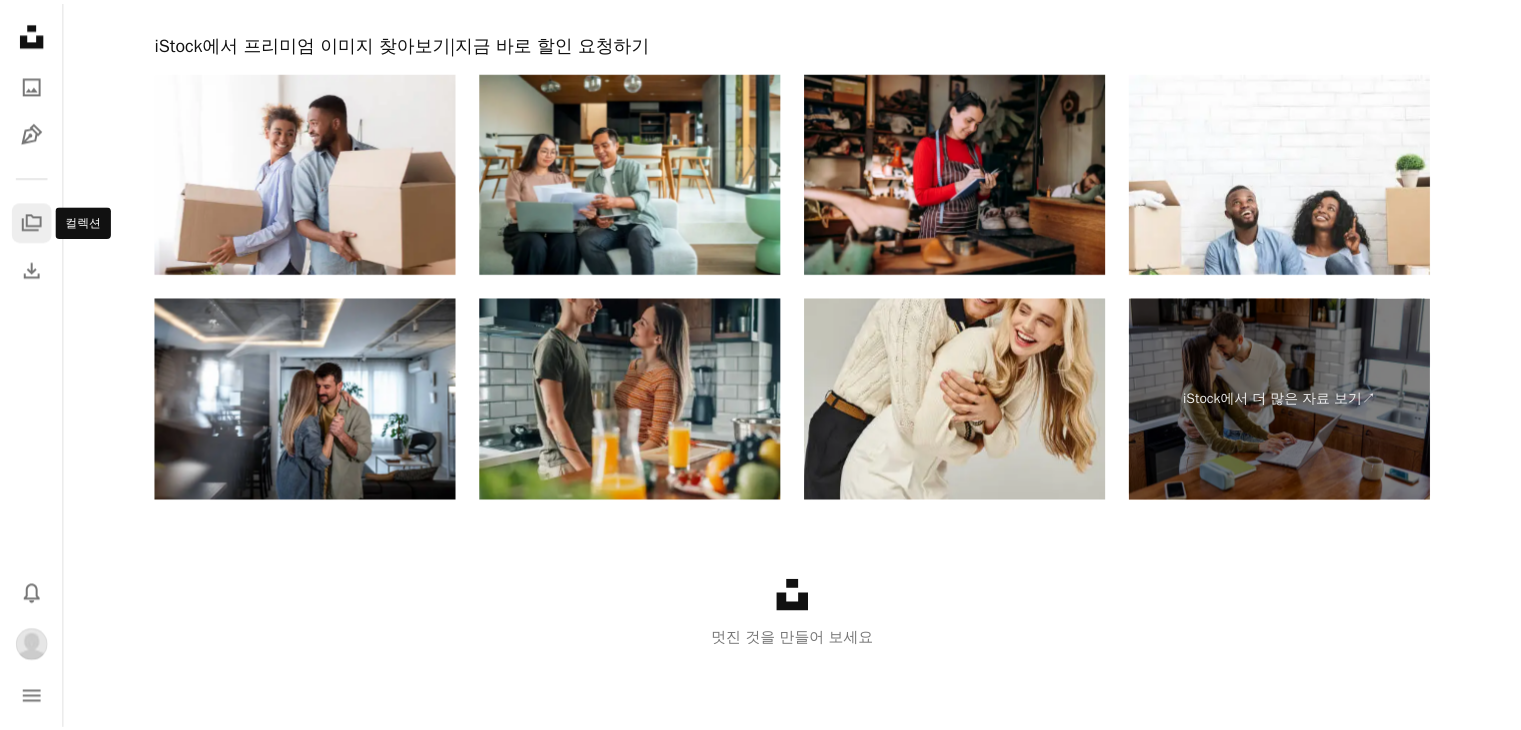 scroll, scrollTop: 8767, scrollLeft: 0, axis: vertical 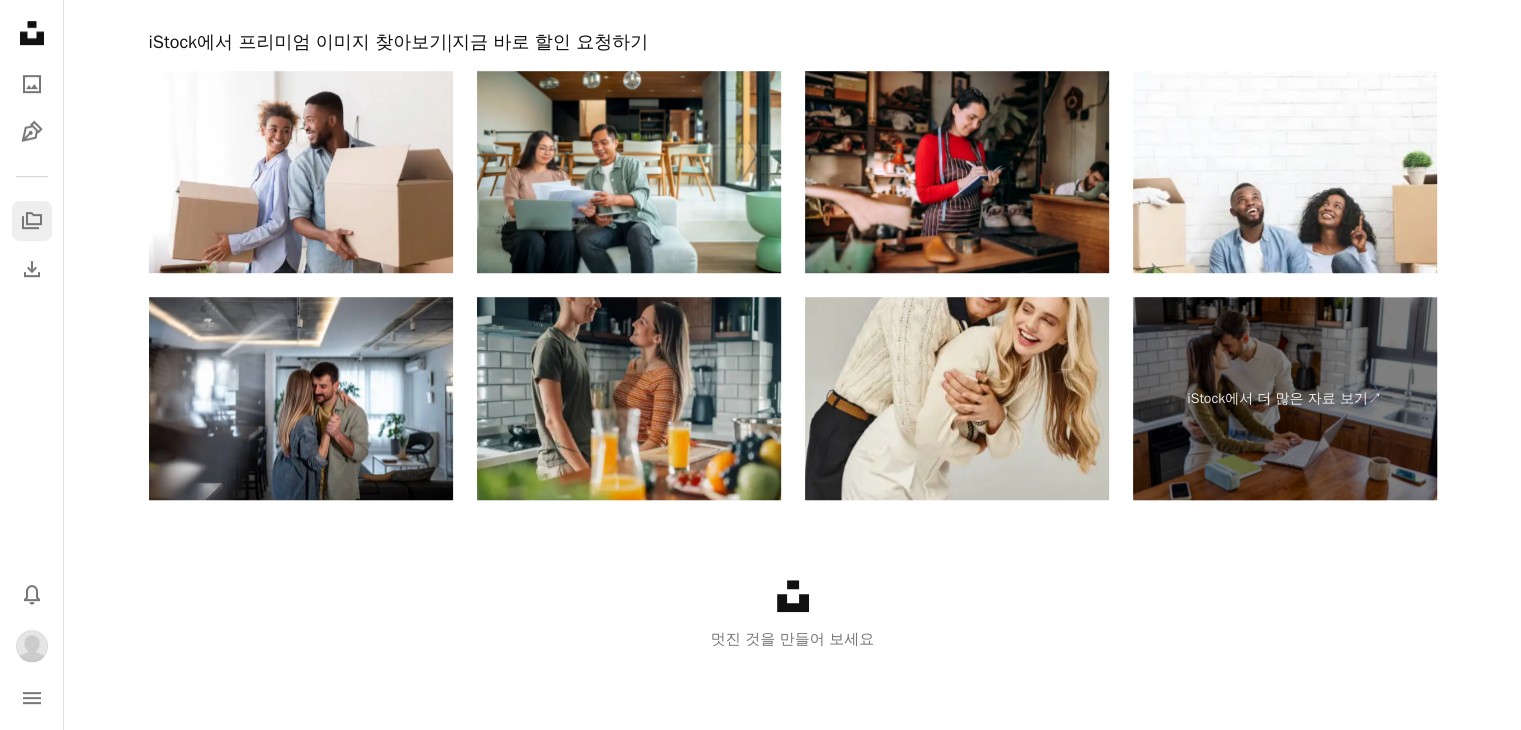 click 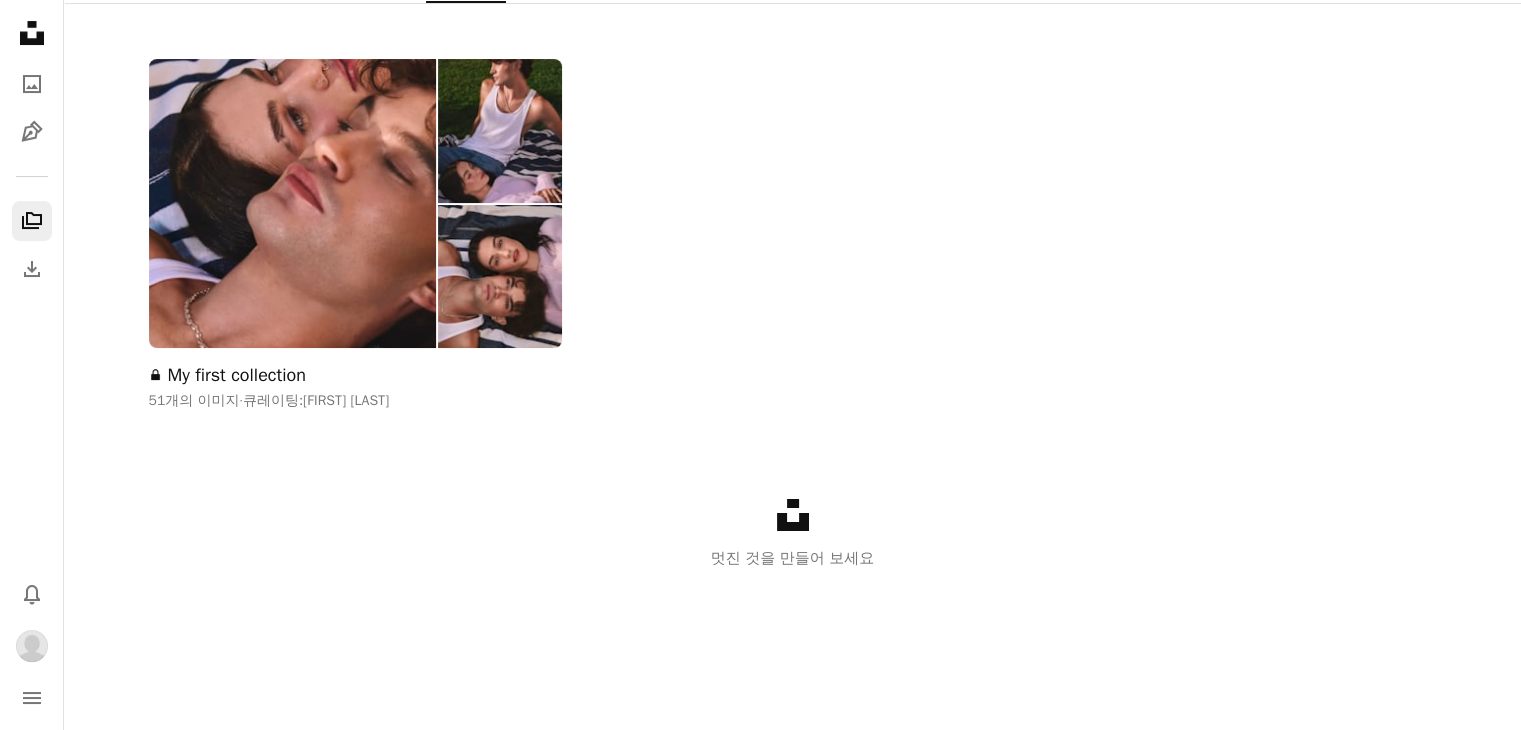 scroll, scrollTop: 295, scrollLeft: 0, axis: vertical 